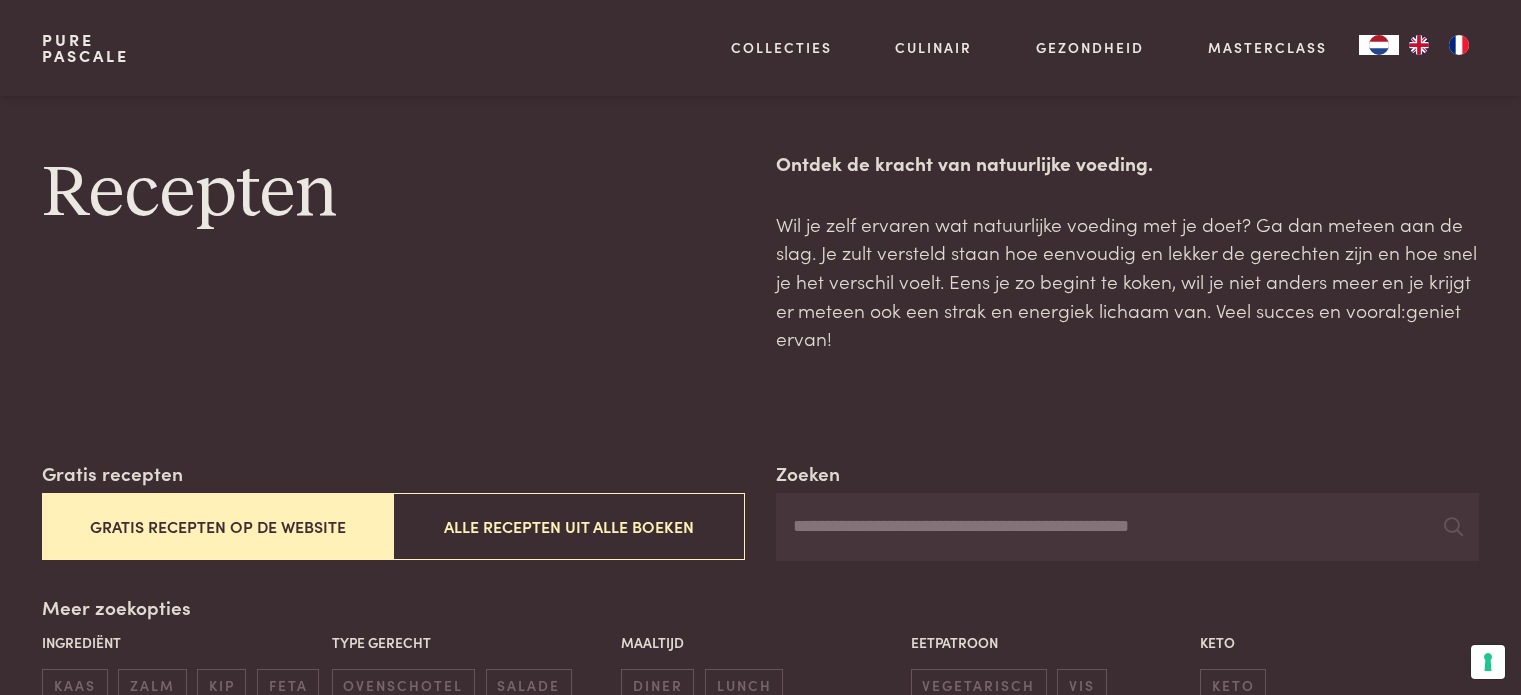 scroll, scrollTop: 400, scrollLeft: 0, axis: vertical 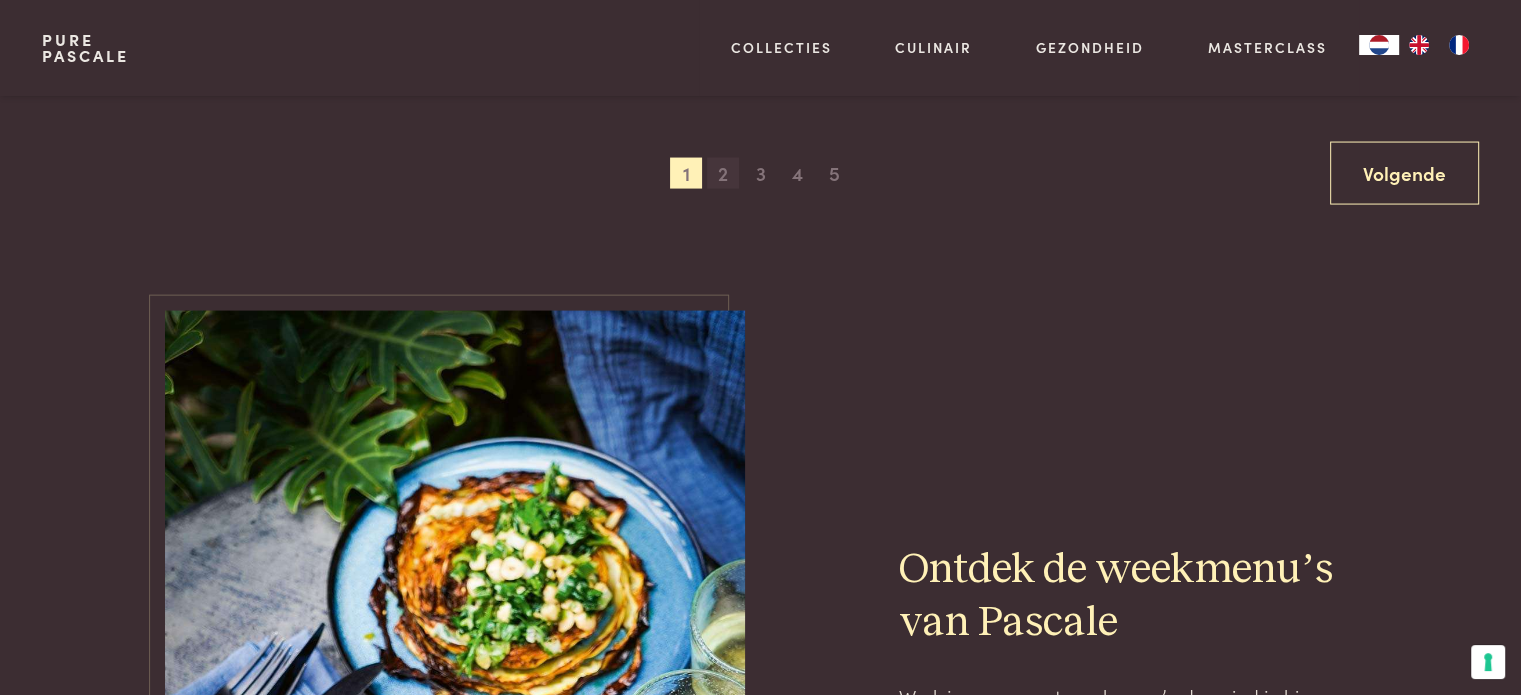 click on "2" at bounding box center (723, 174) 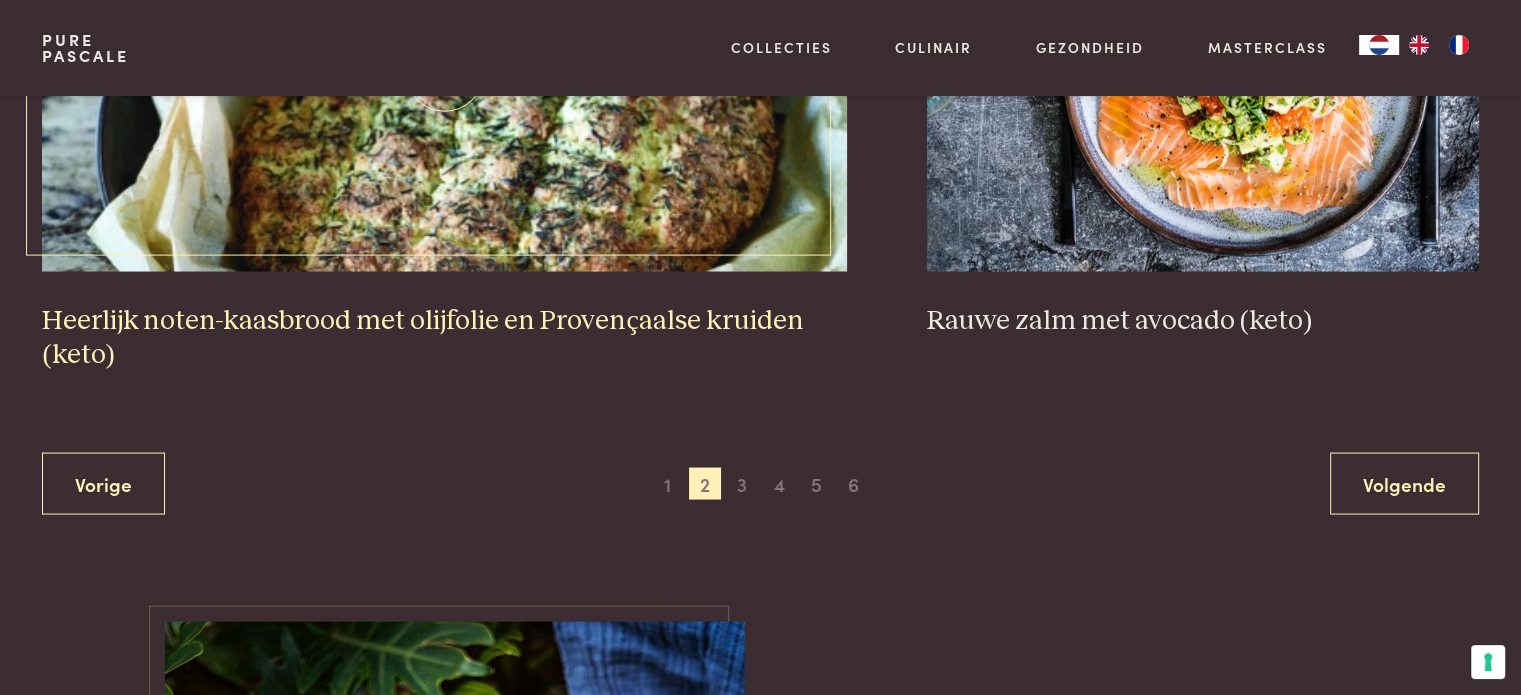 scroll, scrollTop: 3859, scrollLeft: 0, axis: vertical 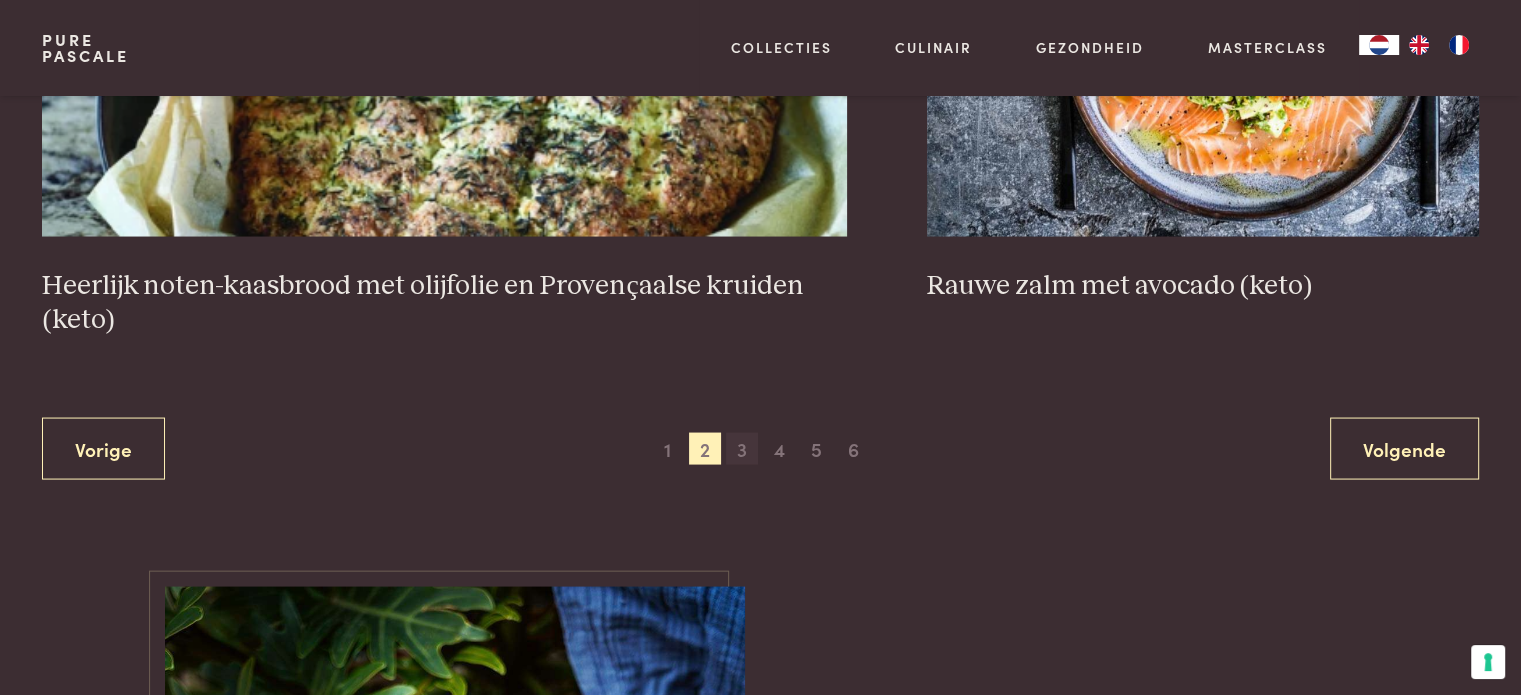 click on "3" at bounding box center [742, 449] 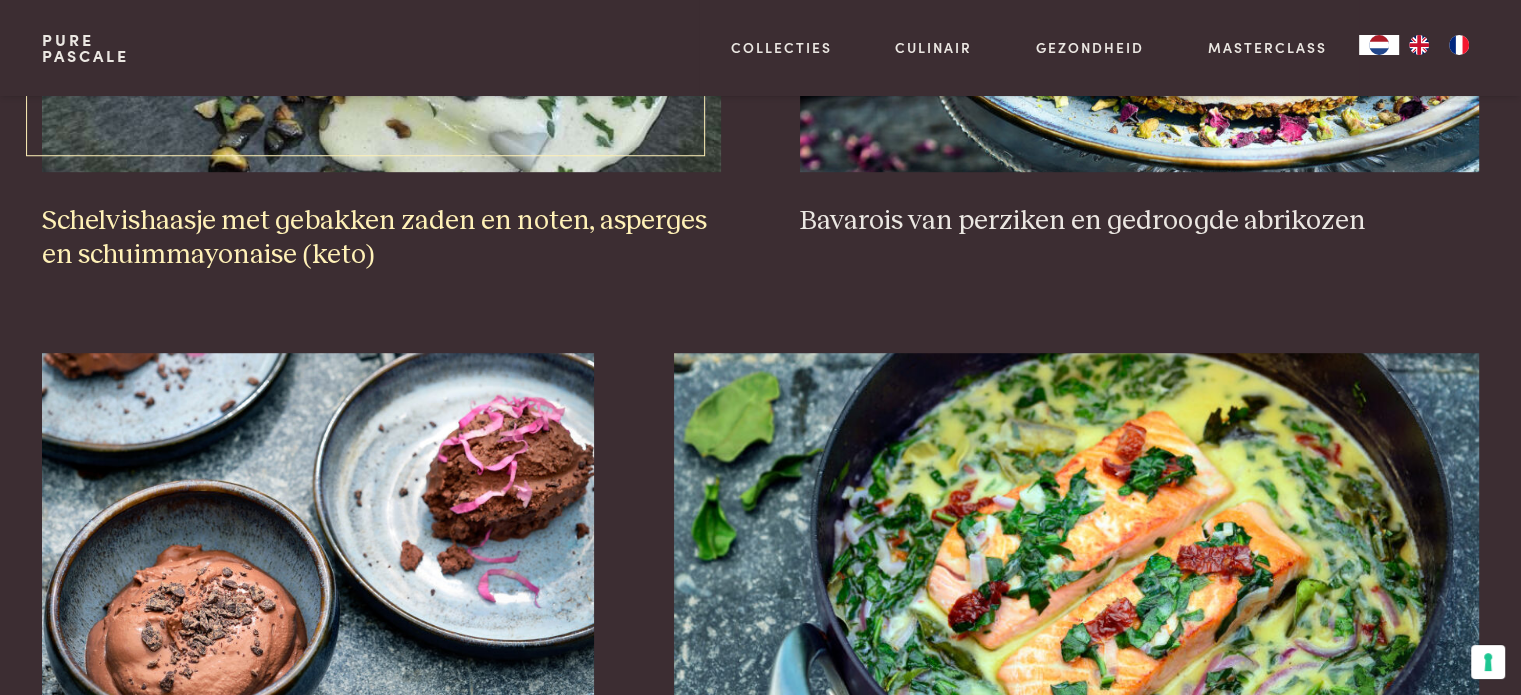 scroll, scrollTop: 1359, scrollLeft: 0, axis: vertical 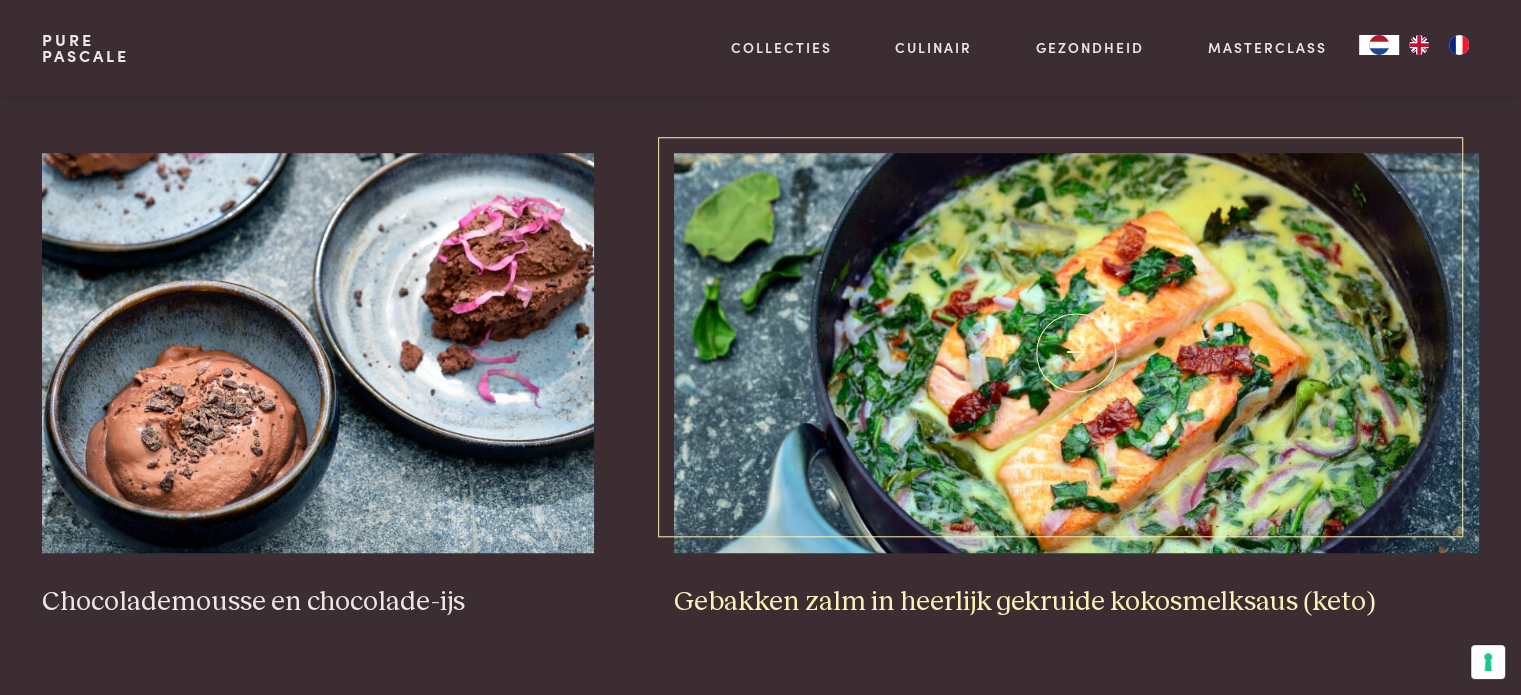 click at bounding box center (1076, 353) 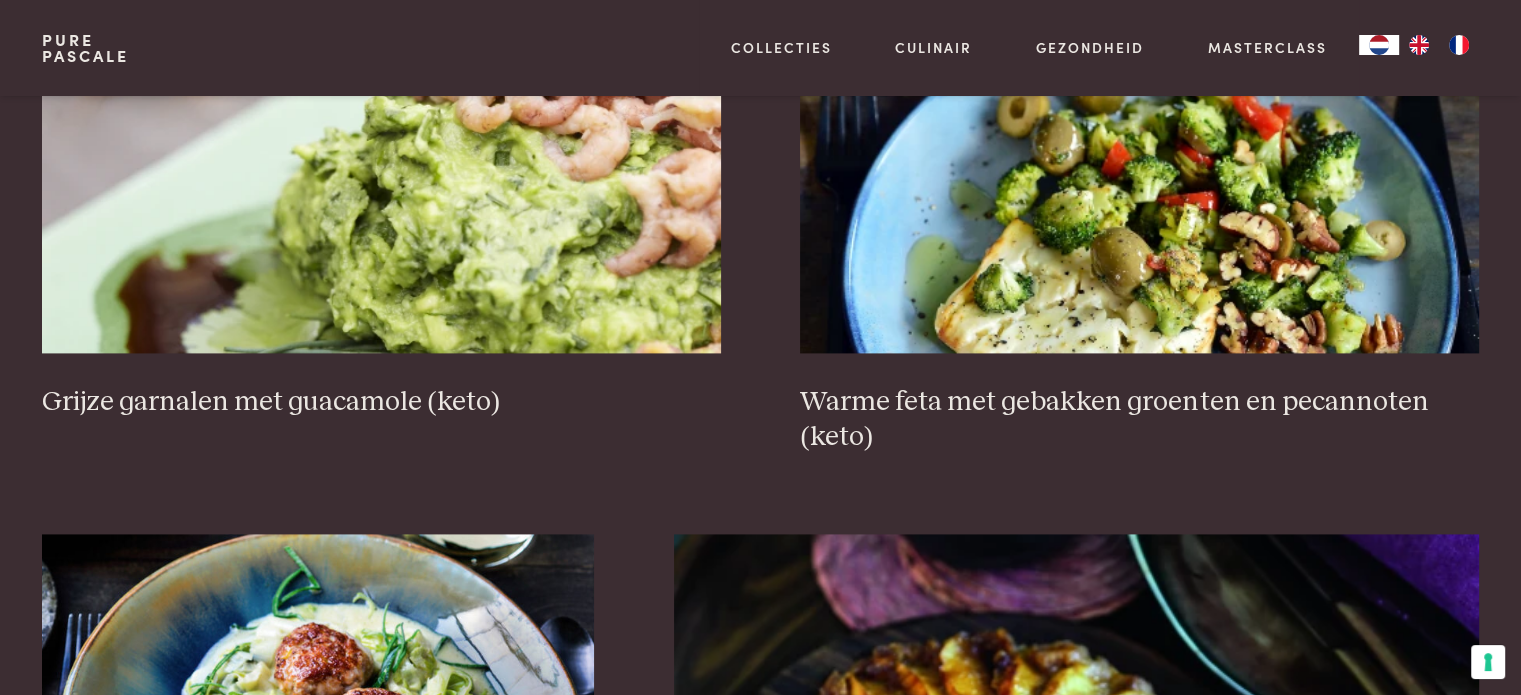 scroll, scrollTop: 2859, scrollLeft: 0, axis: vertical 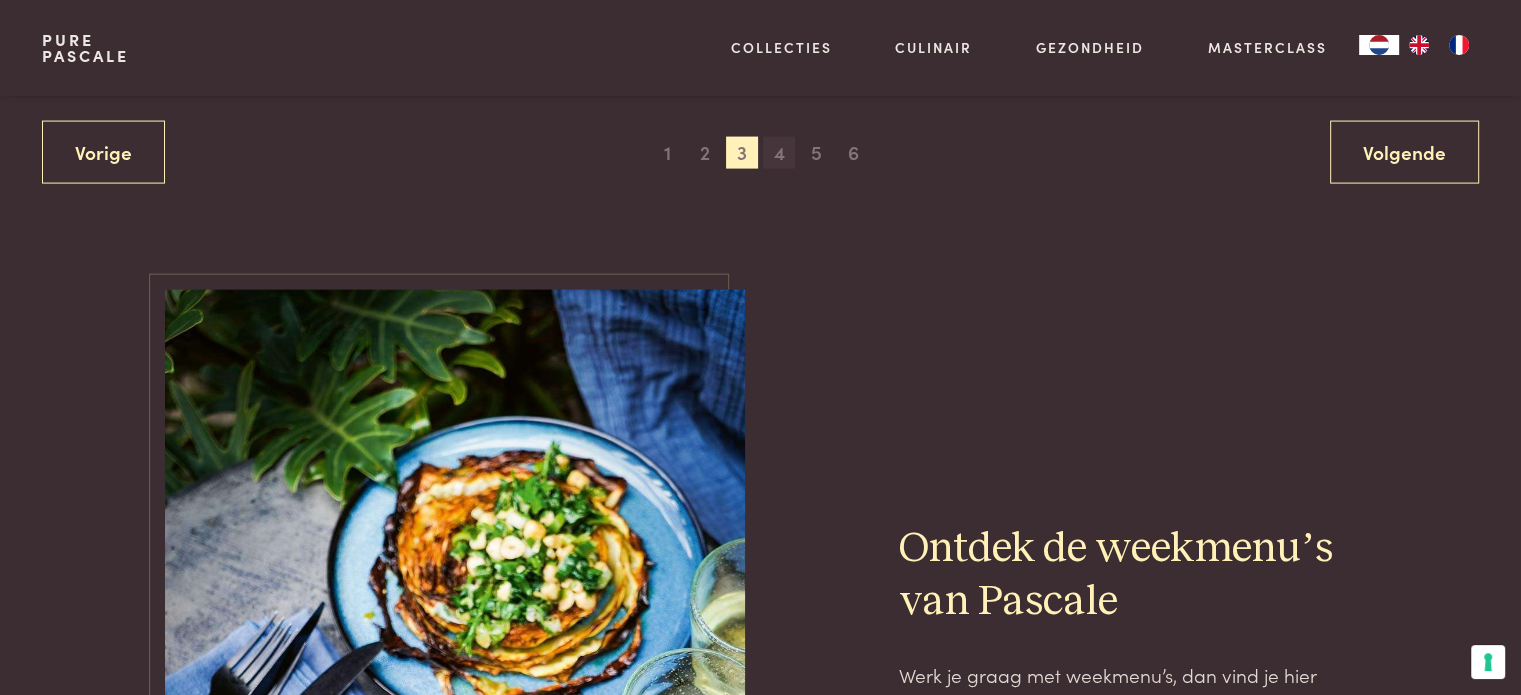 click on "4" at bounding box center (779, 153) 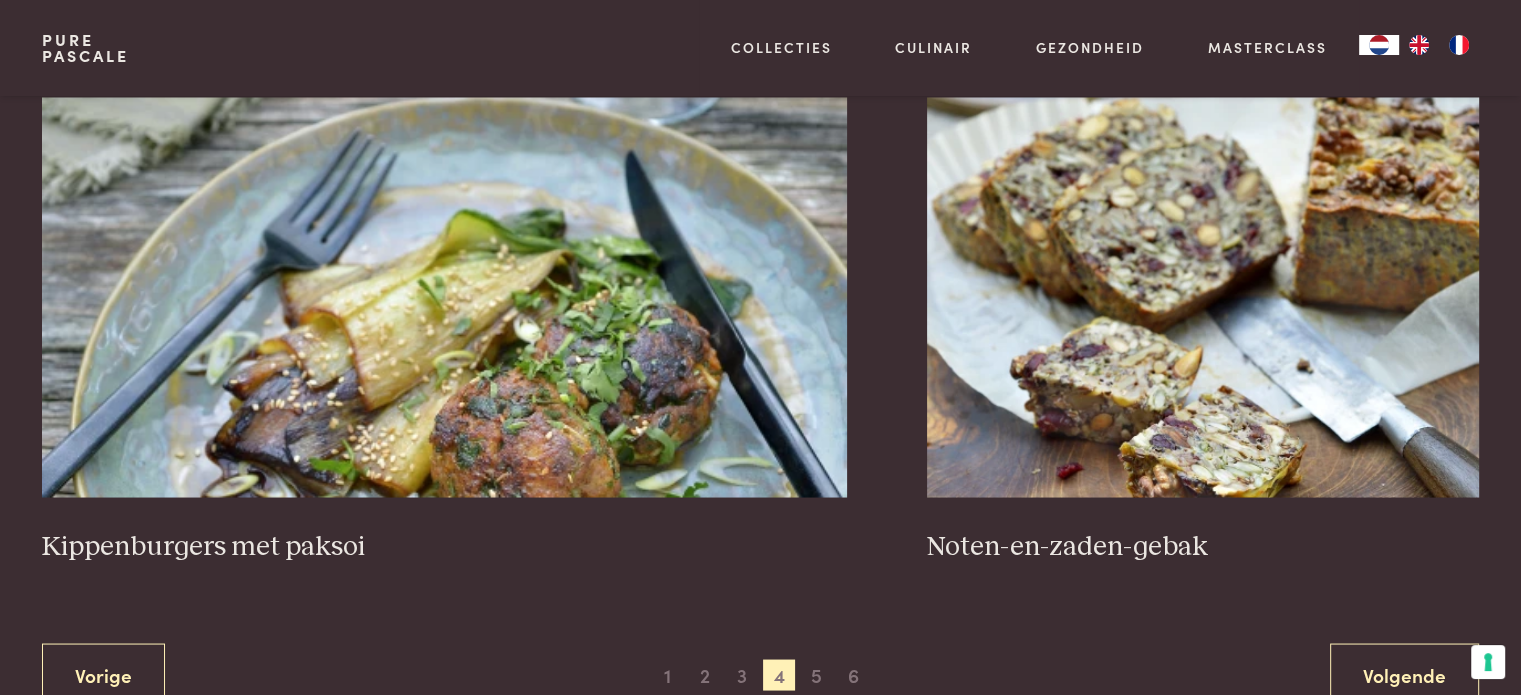 scroll, scrollTop: 3759, scrollLeft: 0, axis: vertical 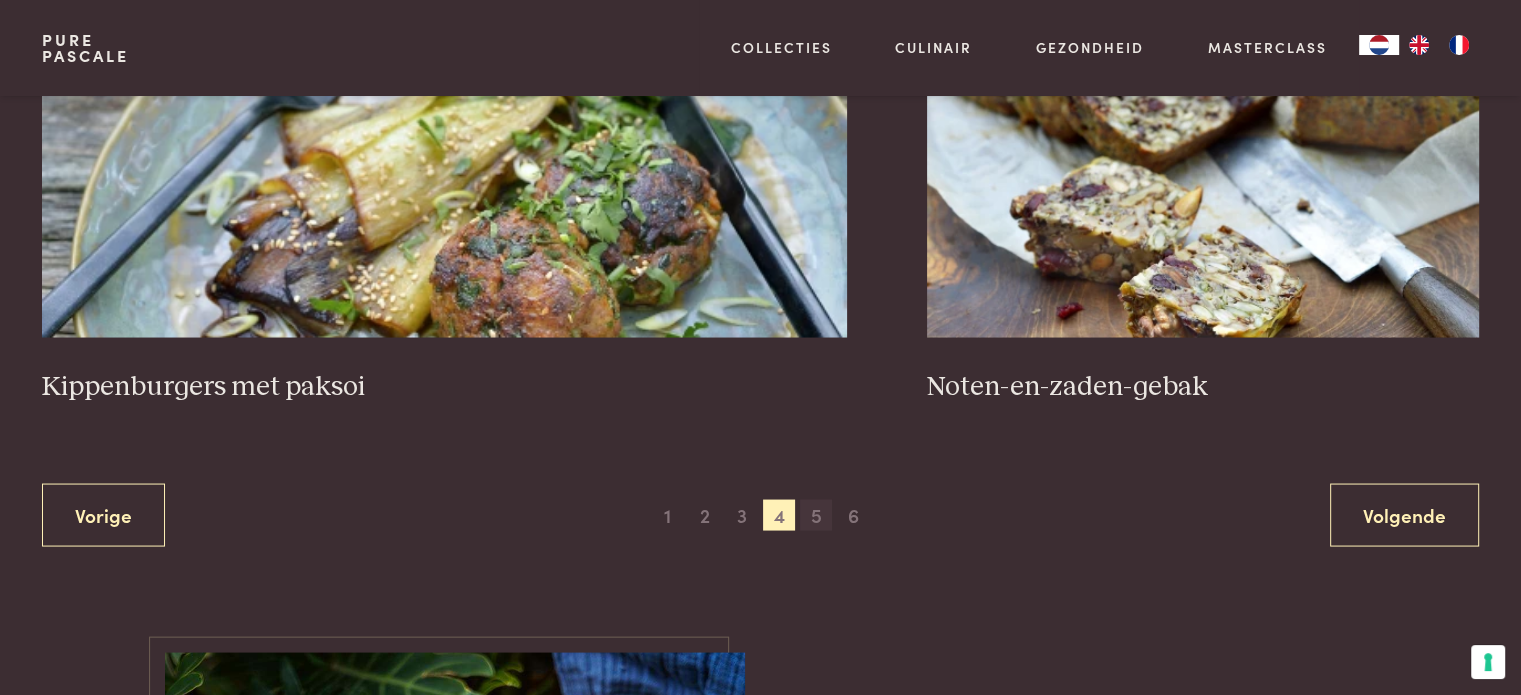 click on "5" at bounding box center (816, 515) 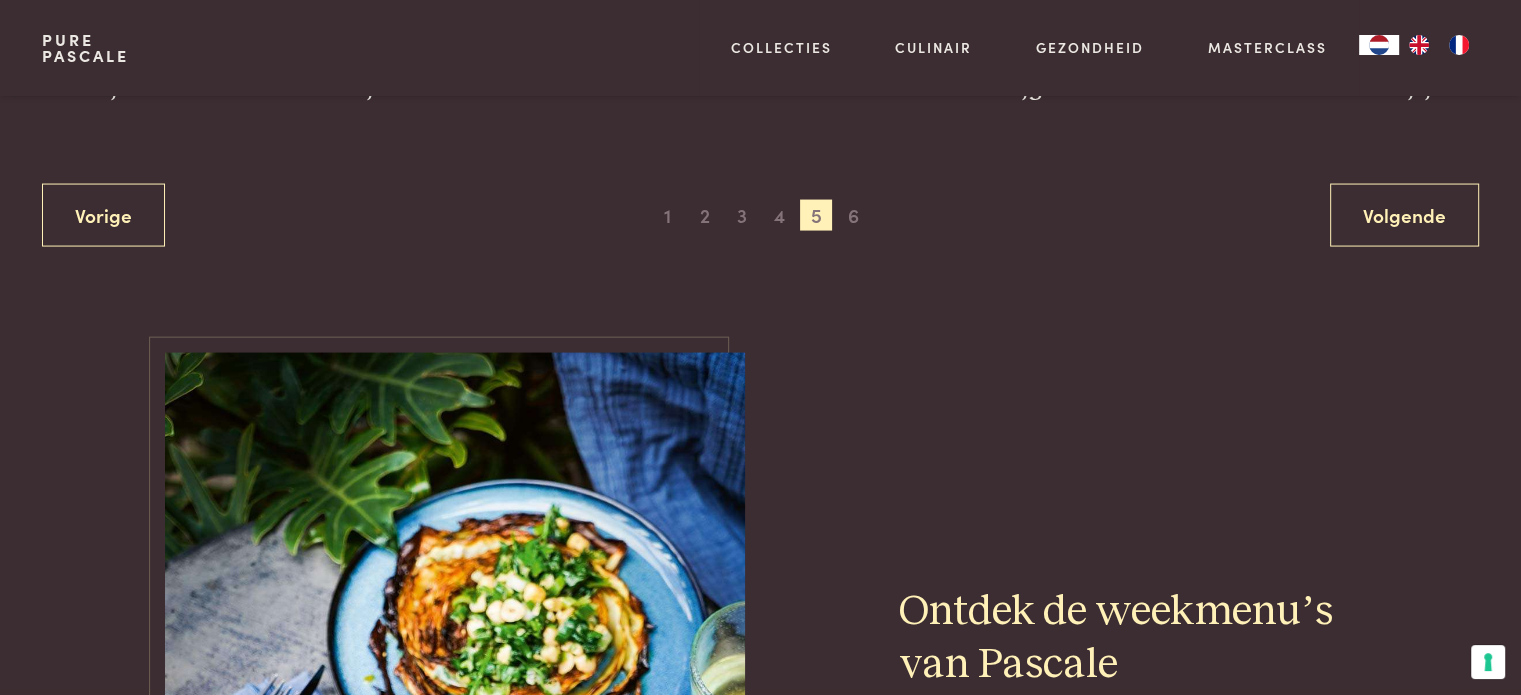 scroll, scrollTop: 4159, scrollLeft: 0, axis: vertical 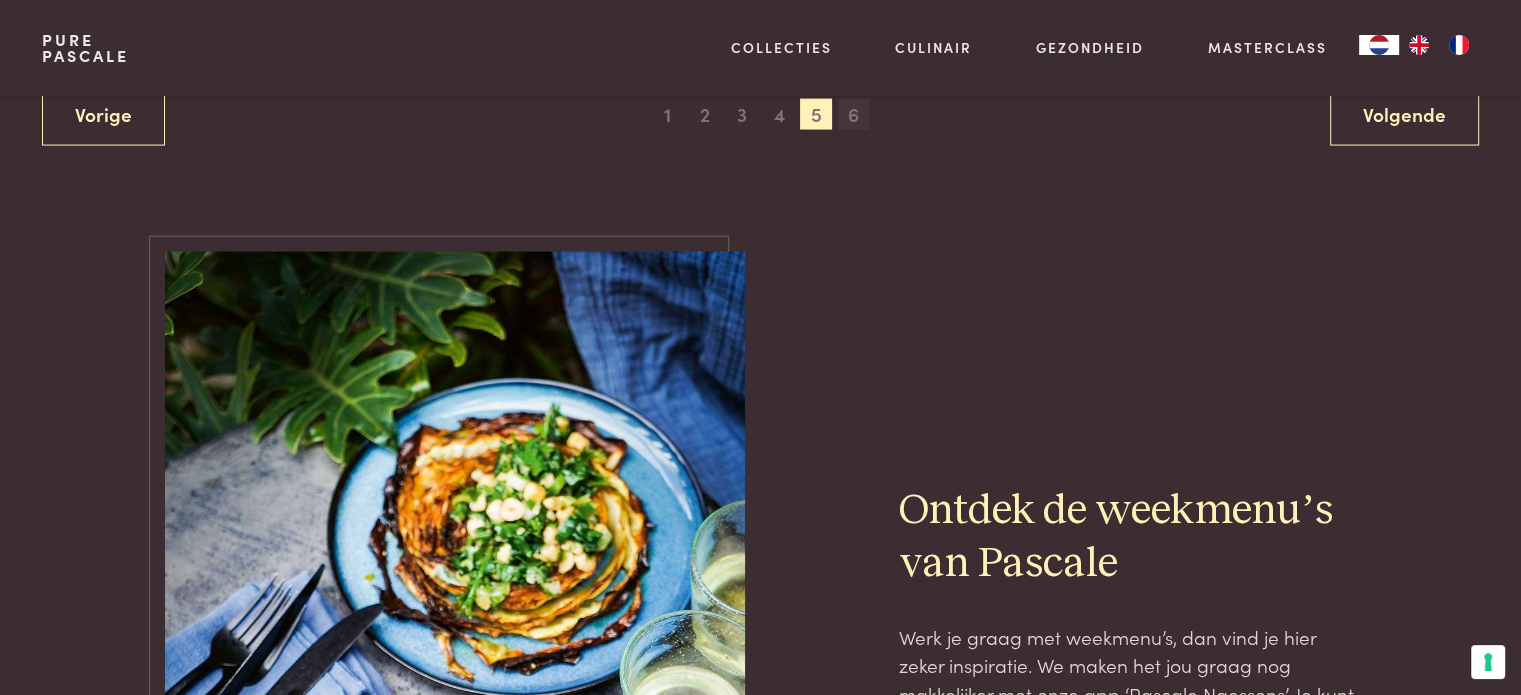click on "6" at bounding box center (854, 115) 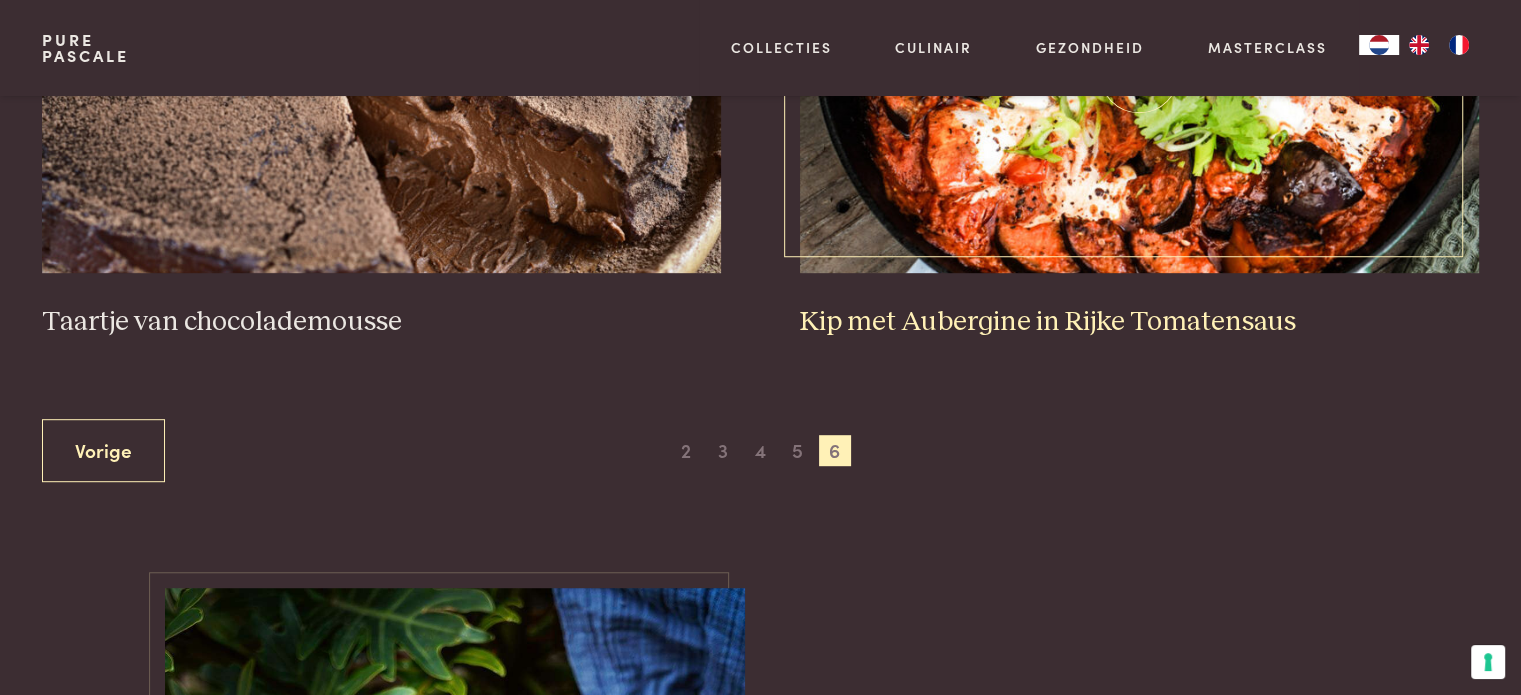 scroll, scrollTop: 1059, scrollLeft: 0, axis: vertical 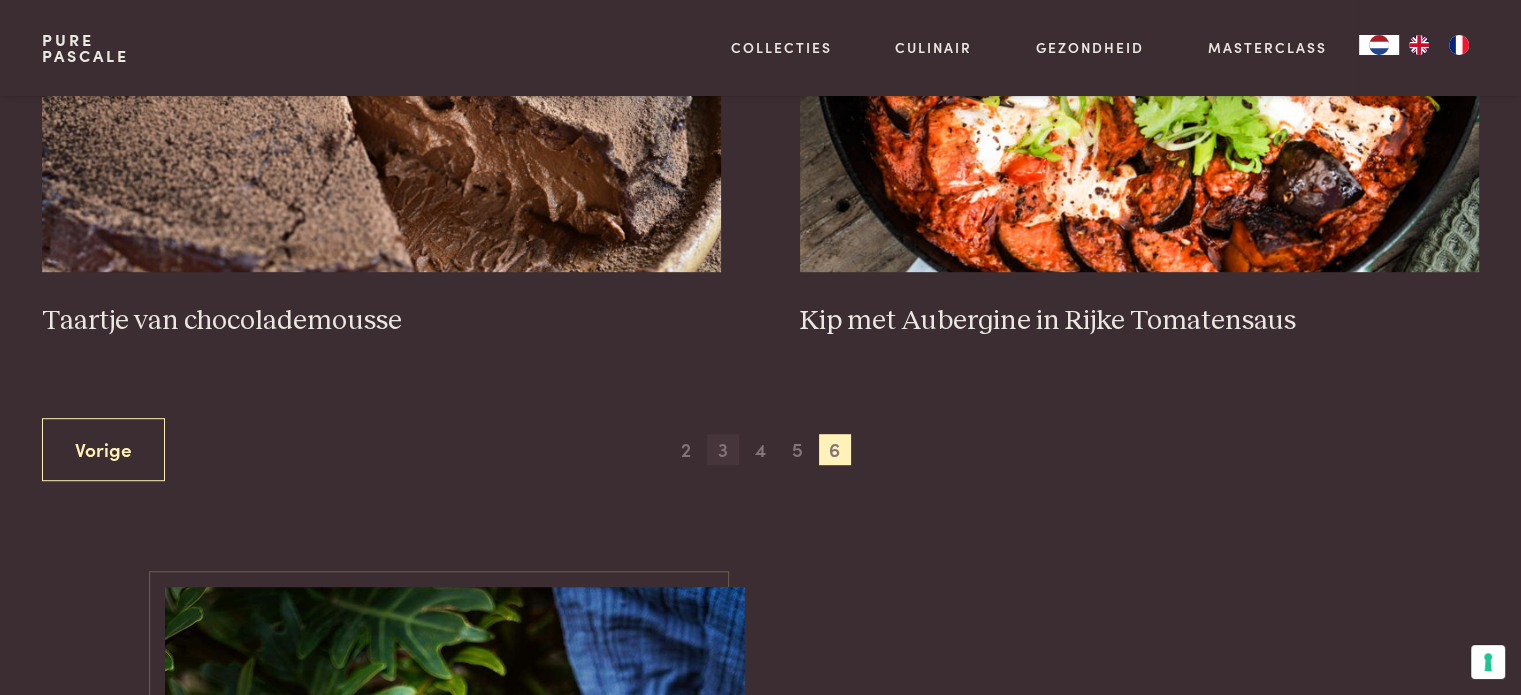 click on "3" at bounding box center (723, 450) 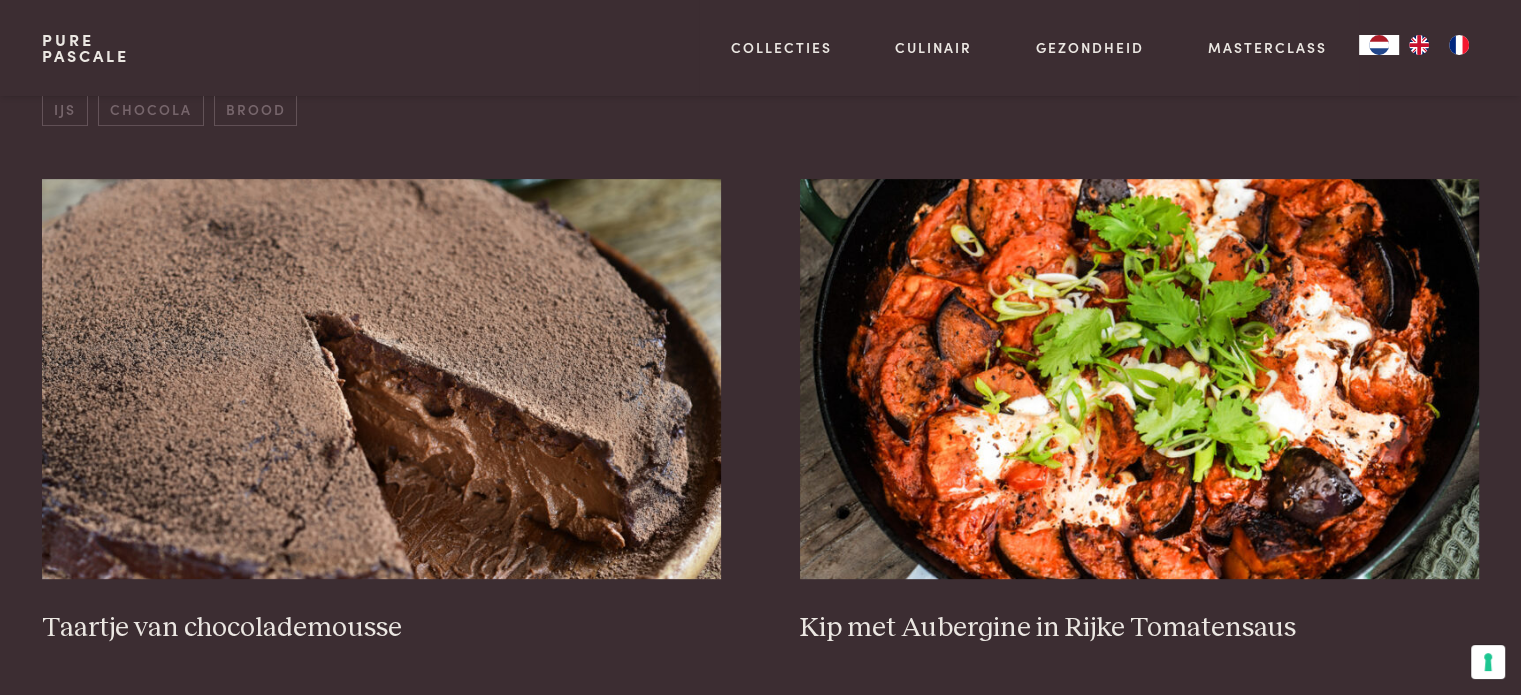 scroll, scrollTop: 859, scrollLeft: 0, axis: vertical 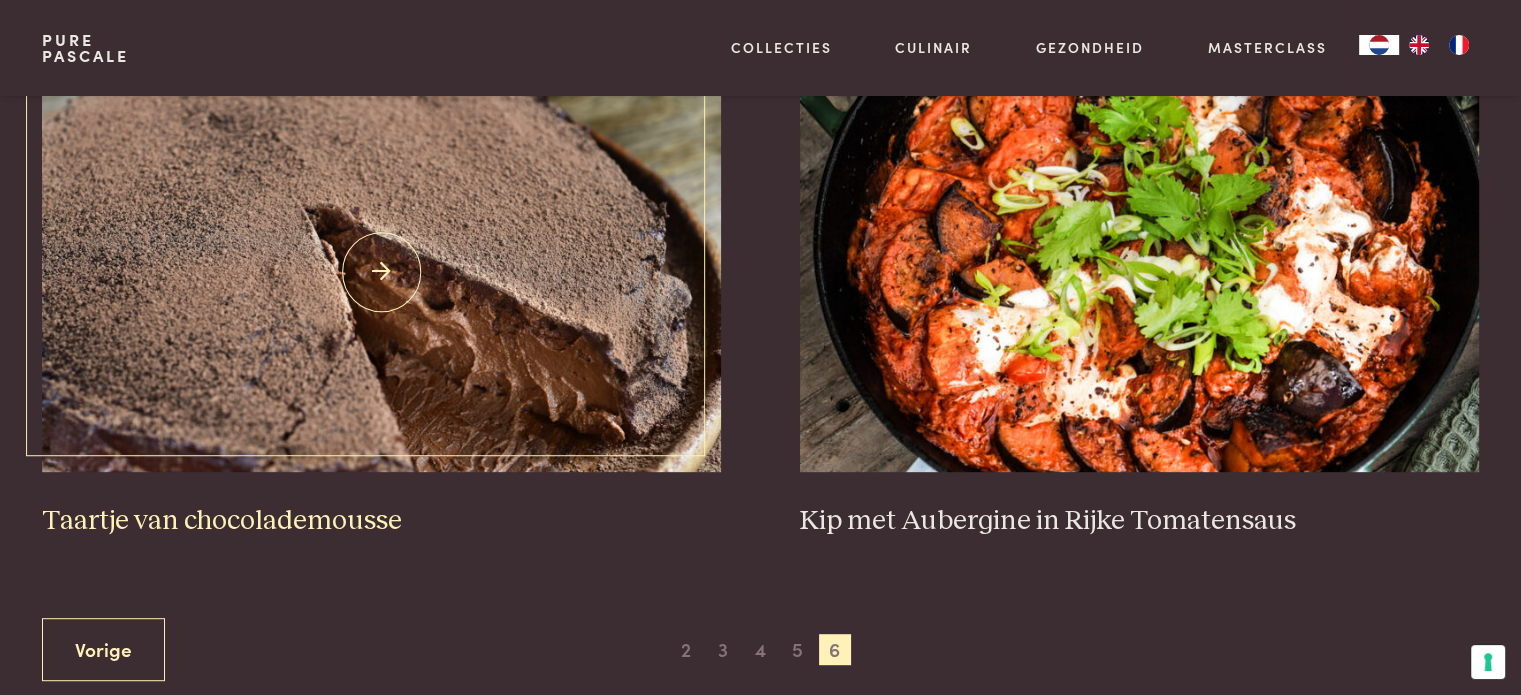 click at bounding box center (381, 272) 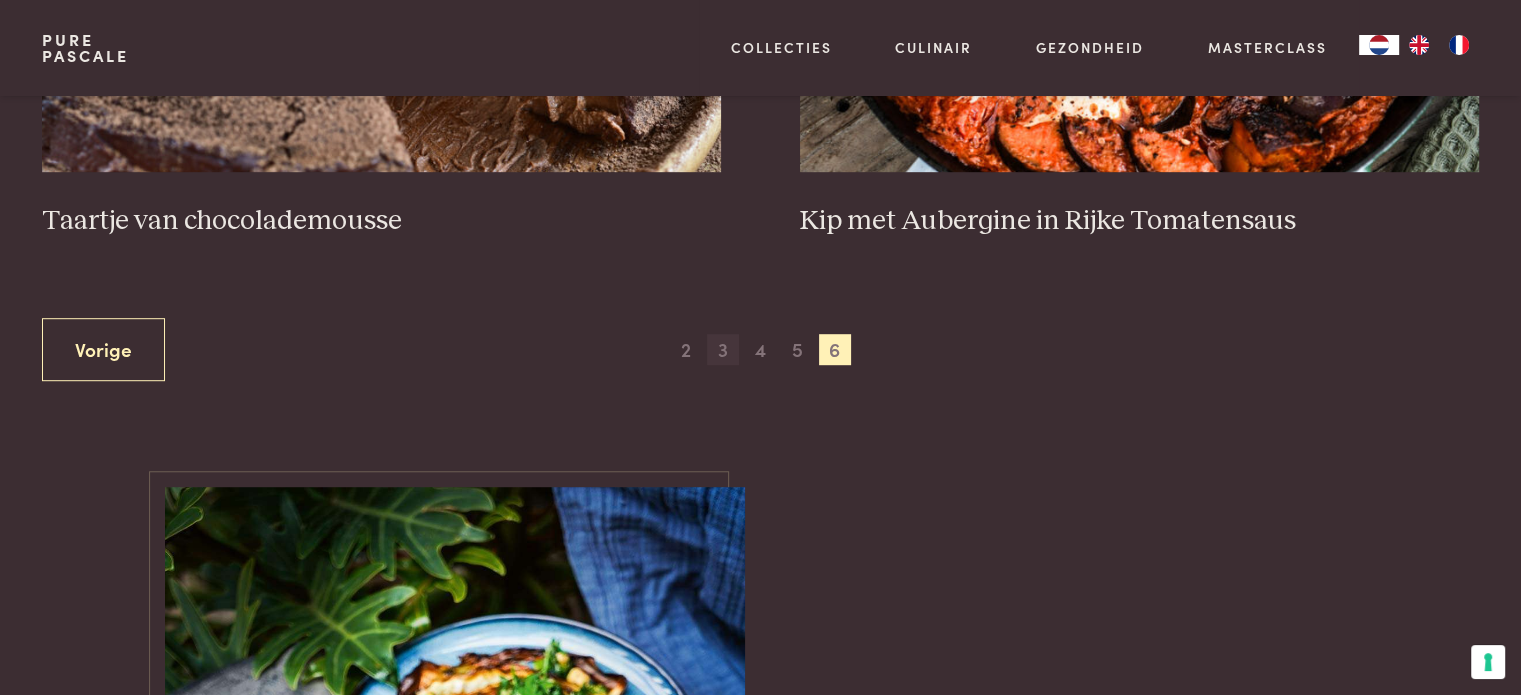 click on "3" at bounding box center (723, 350) 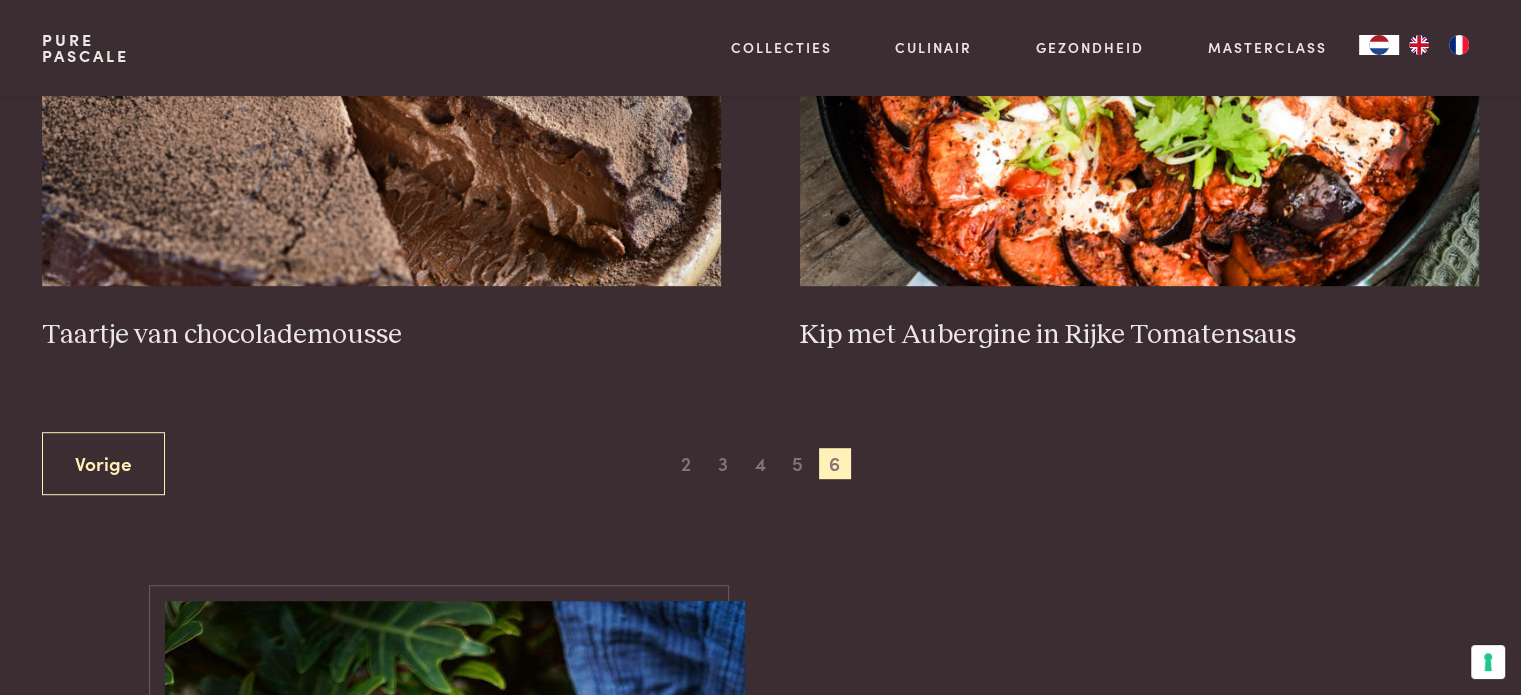 scroll, scrollTop: 1259, scrollLeft: 0, axis: vertical 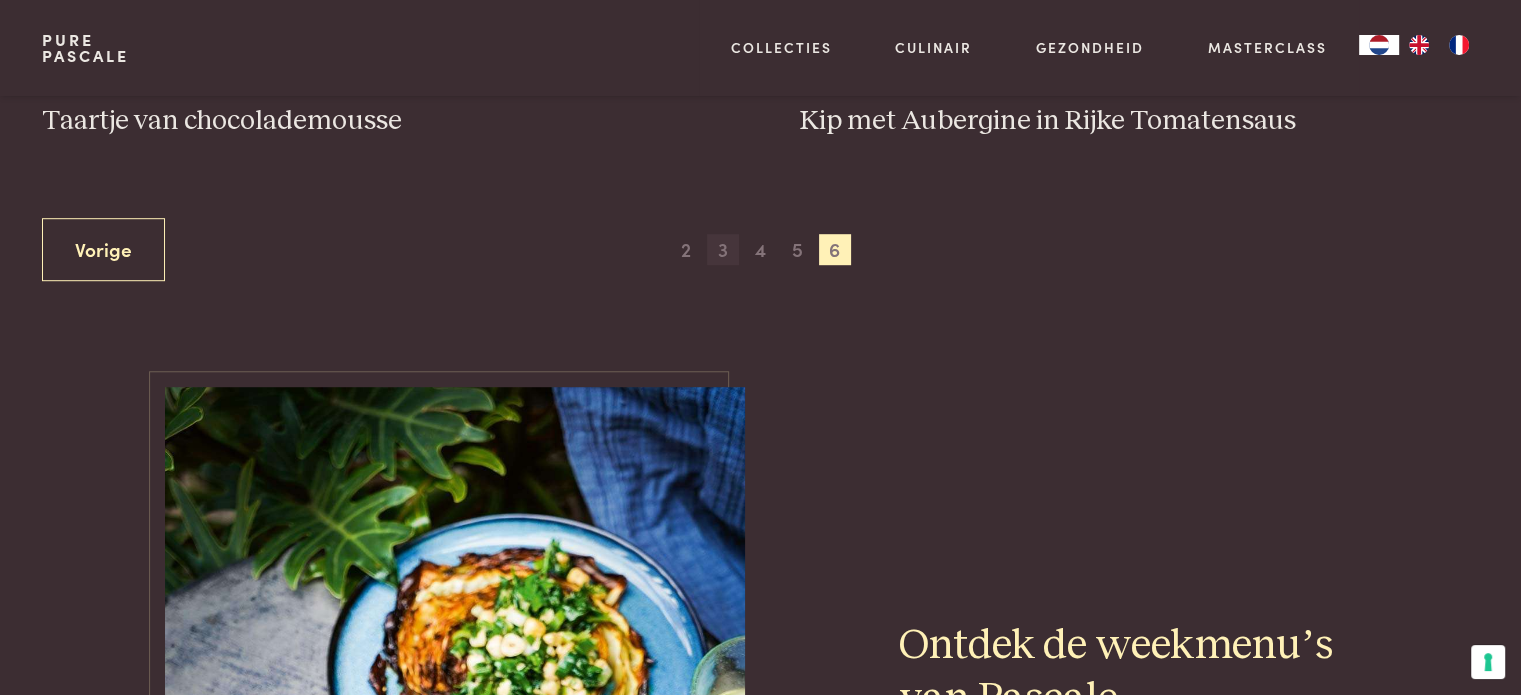 click on "3" at bounding box center (723, 250) 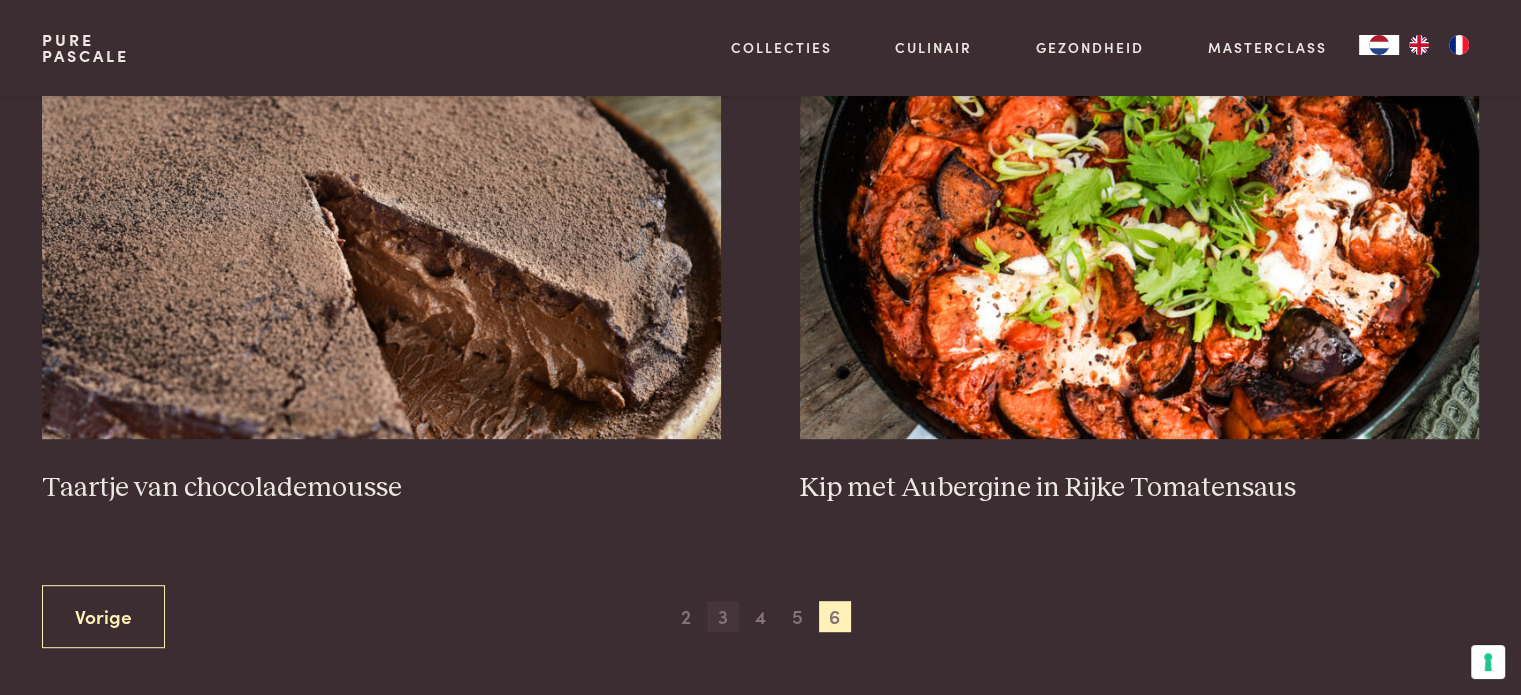 scroll, scrollTop: 1159, scrollLeft: 0, axis: vertical 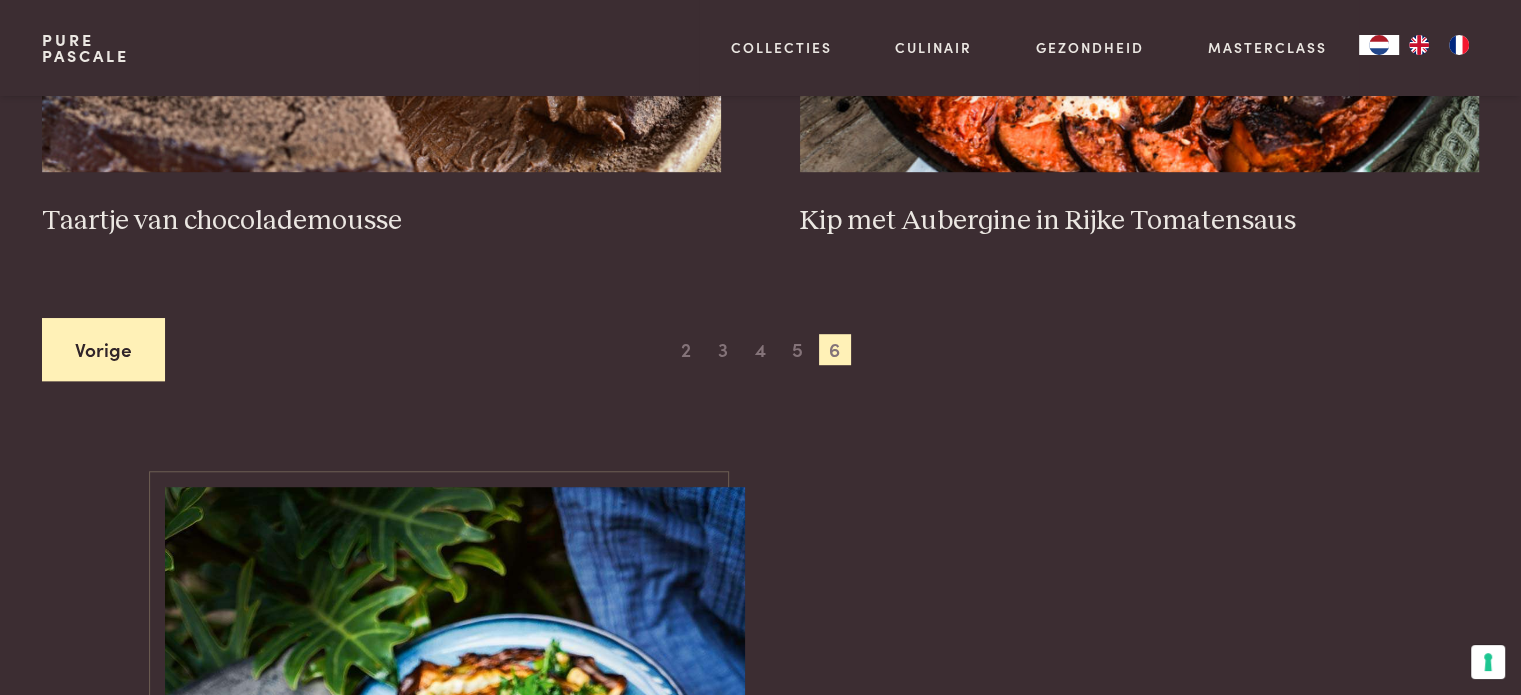 click on "Vorige" at bounding box center [103, 349] 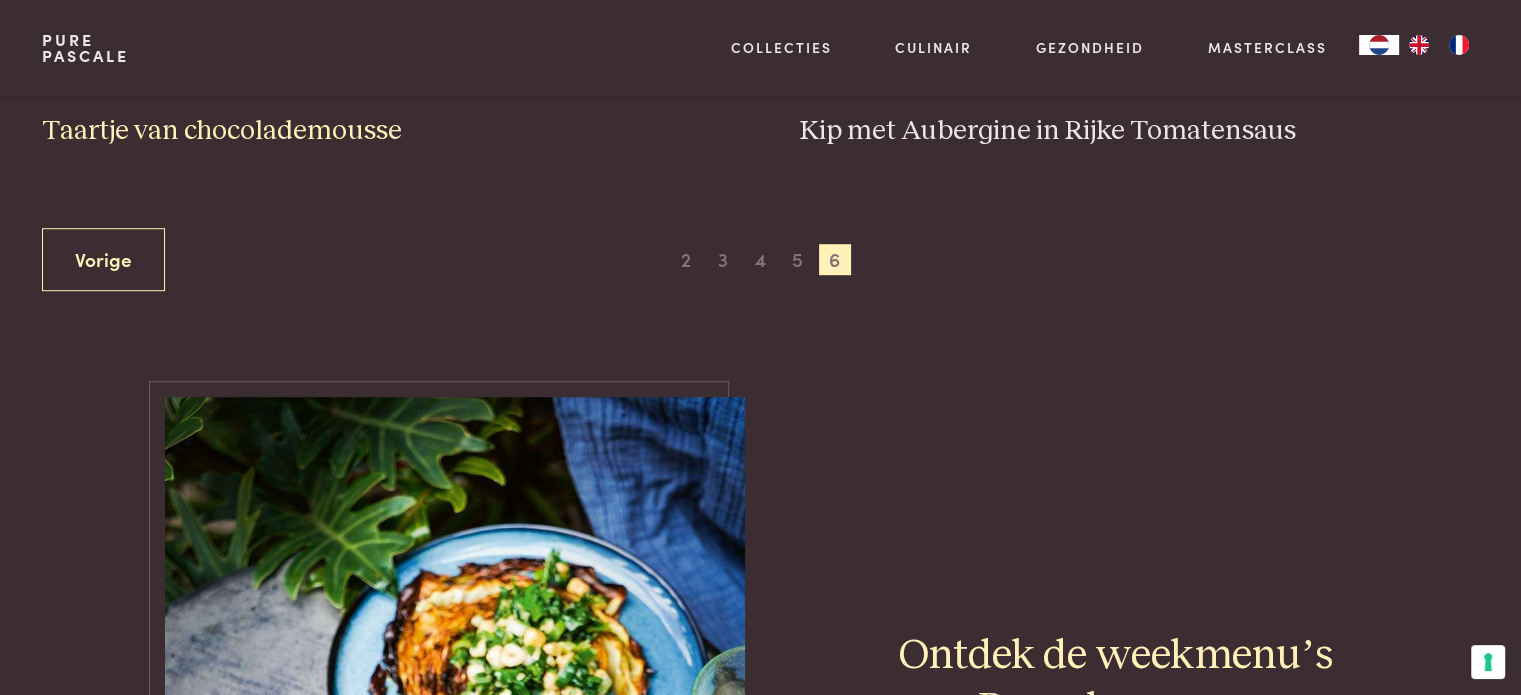 scroll, scrollTop: 1259, scrollLeft: 0, axis: vertical 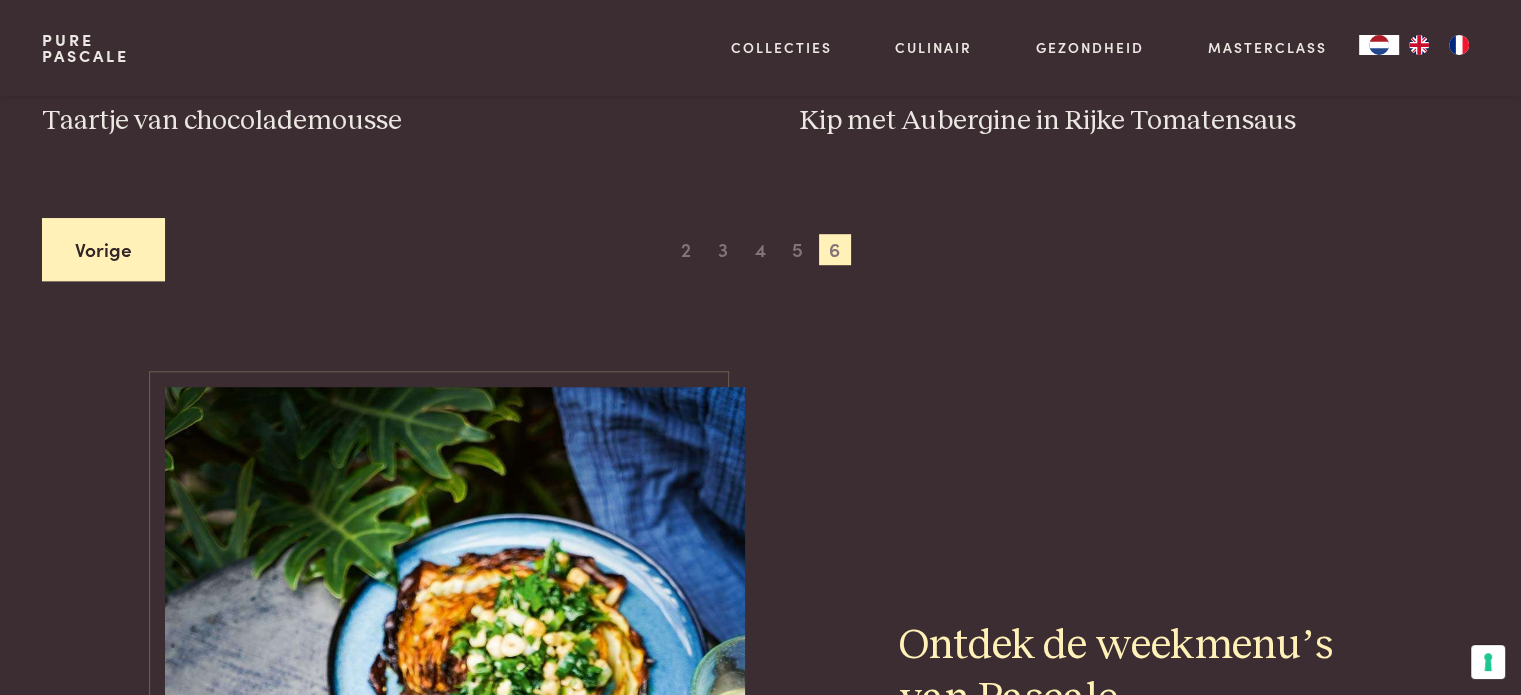 click on "Vorige" at bounding box center [103, 249] 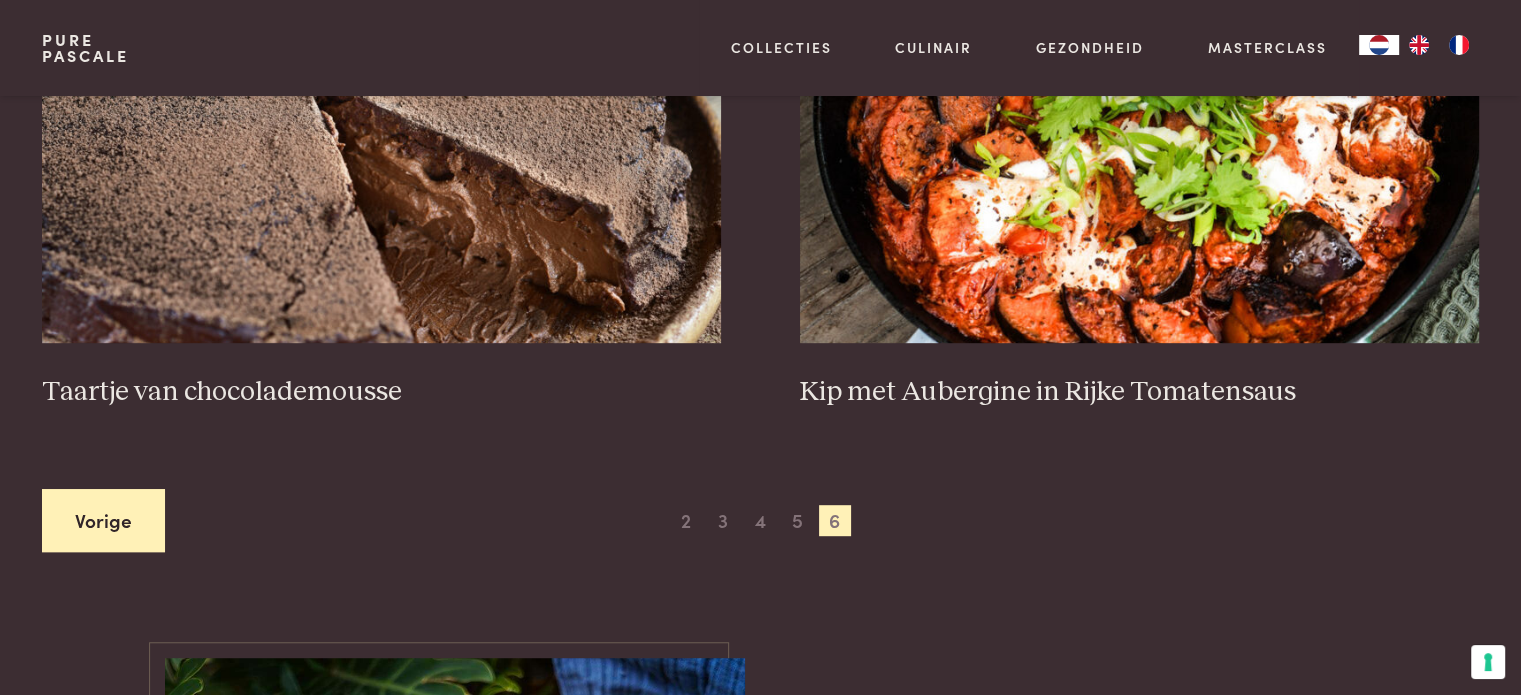 scroll, scrollTop: 1159, scrollLeft: 0, axis: vertical 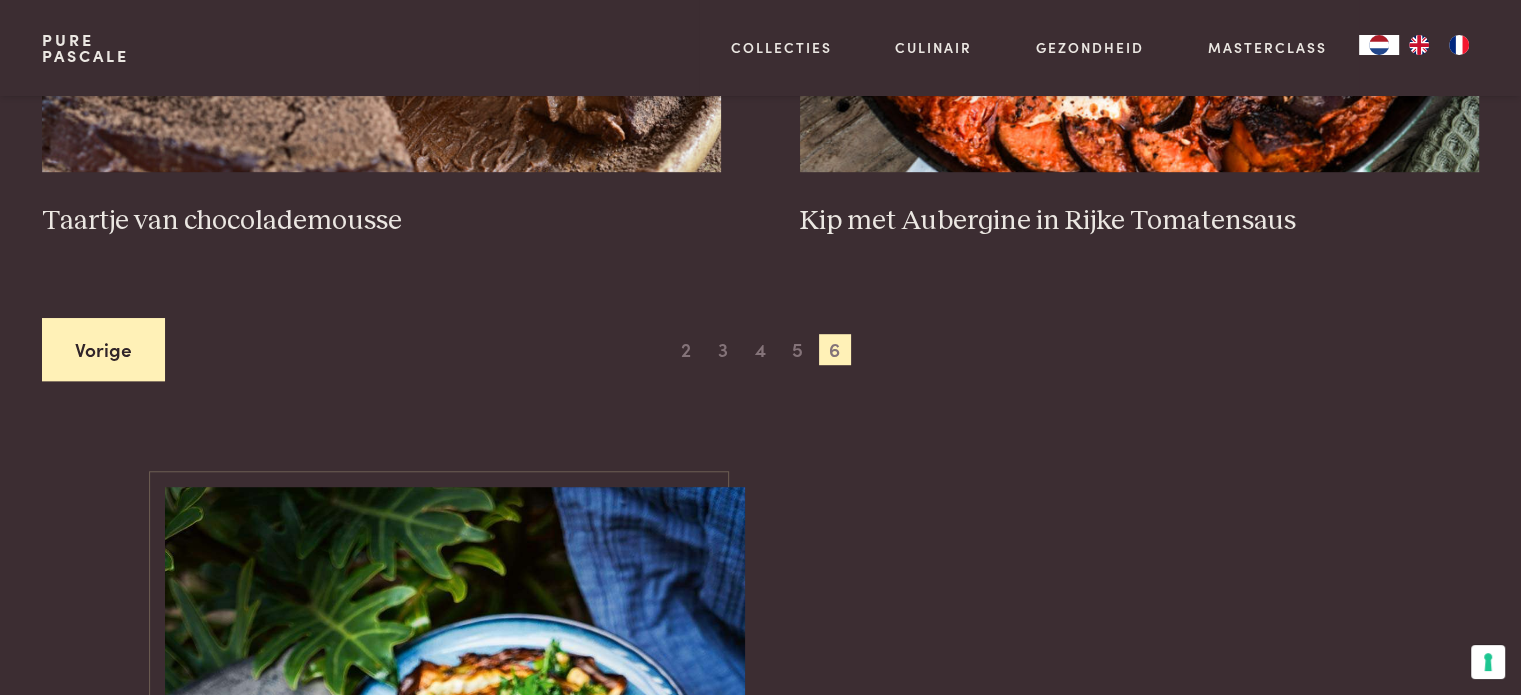 click on "Vorige" at bounding box center [103, 349] 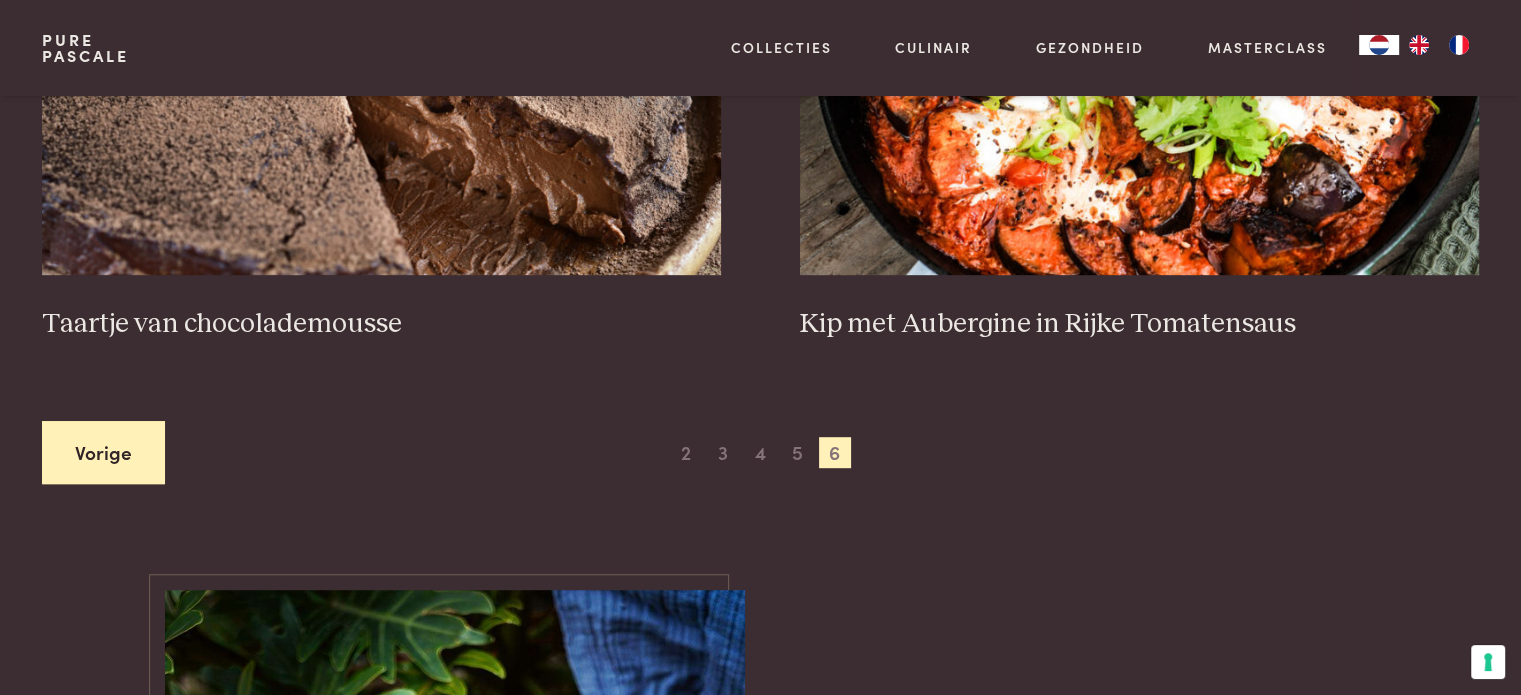 scroll, scrollTop: 1159, scrollLeft: 0, axis: vertical 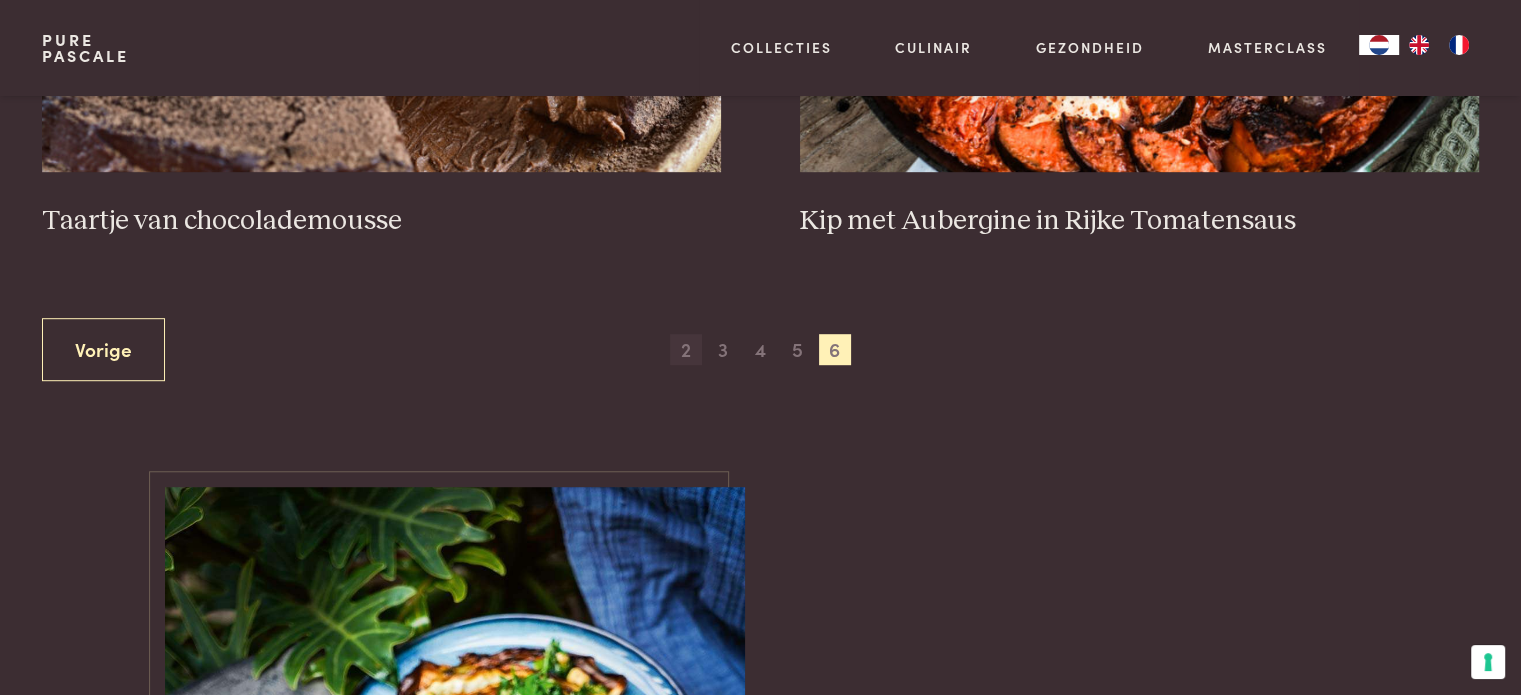 click on "2" at bounding box center [686, 350] 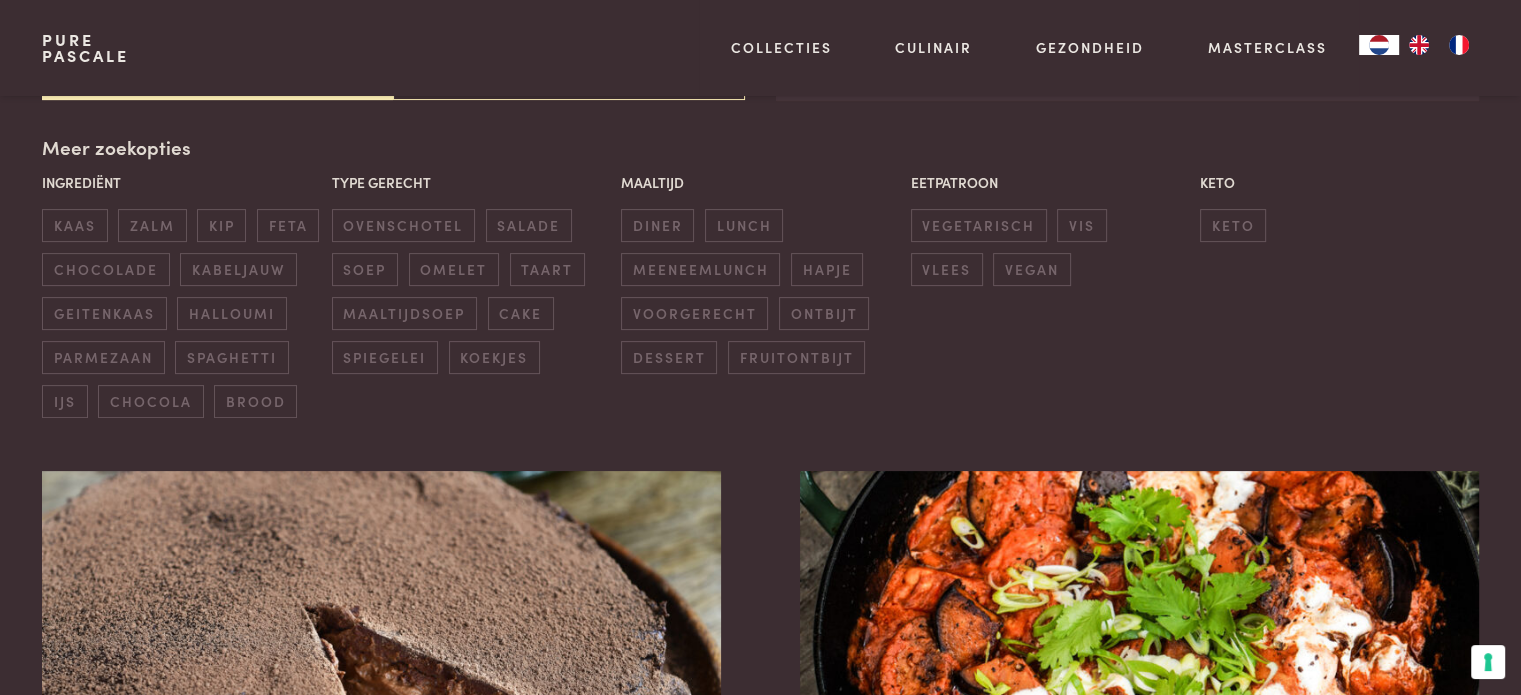 scroll, scrollTop: 459, scrollLeft: 0, axis: vertical 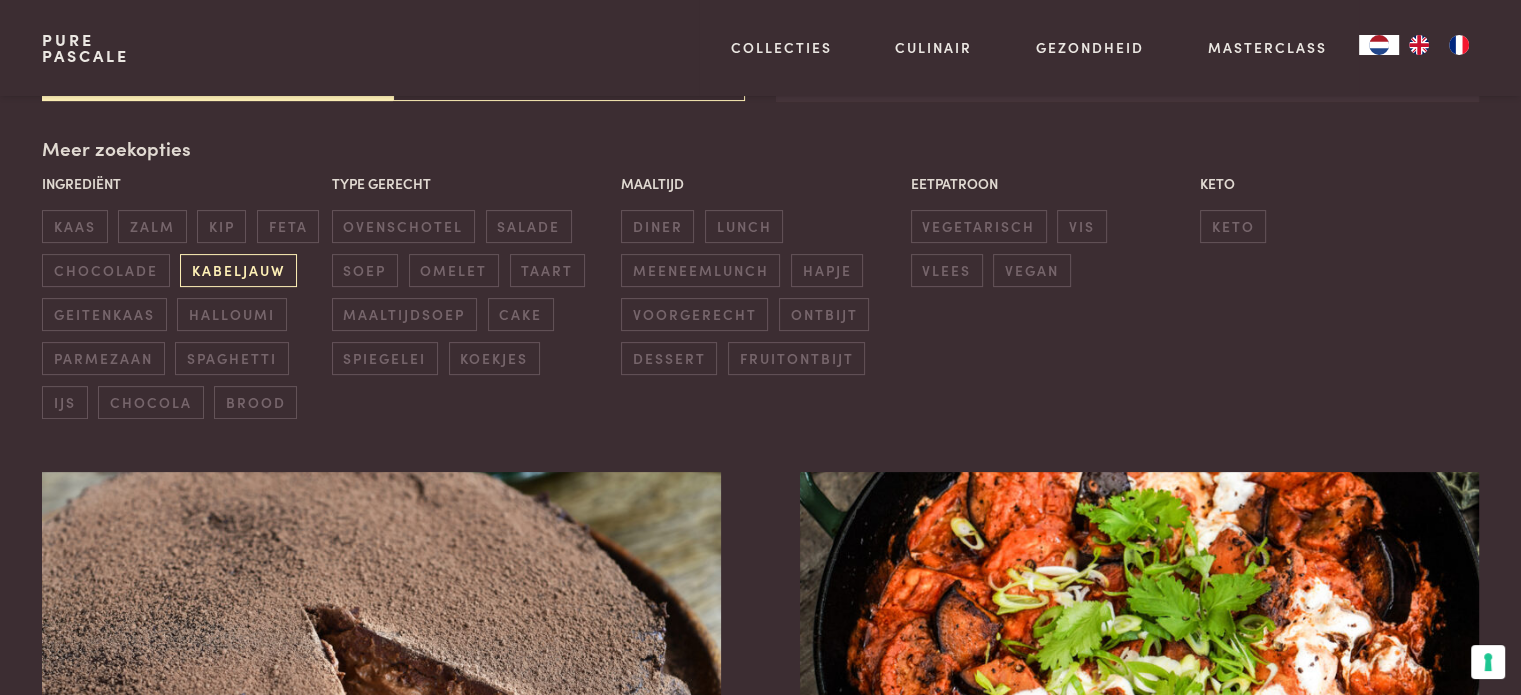 click on "kabeljauw" at bounding box center (238, 270) 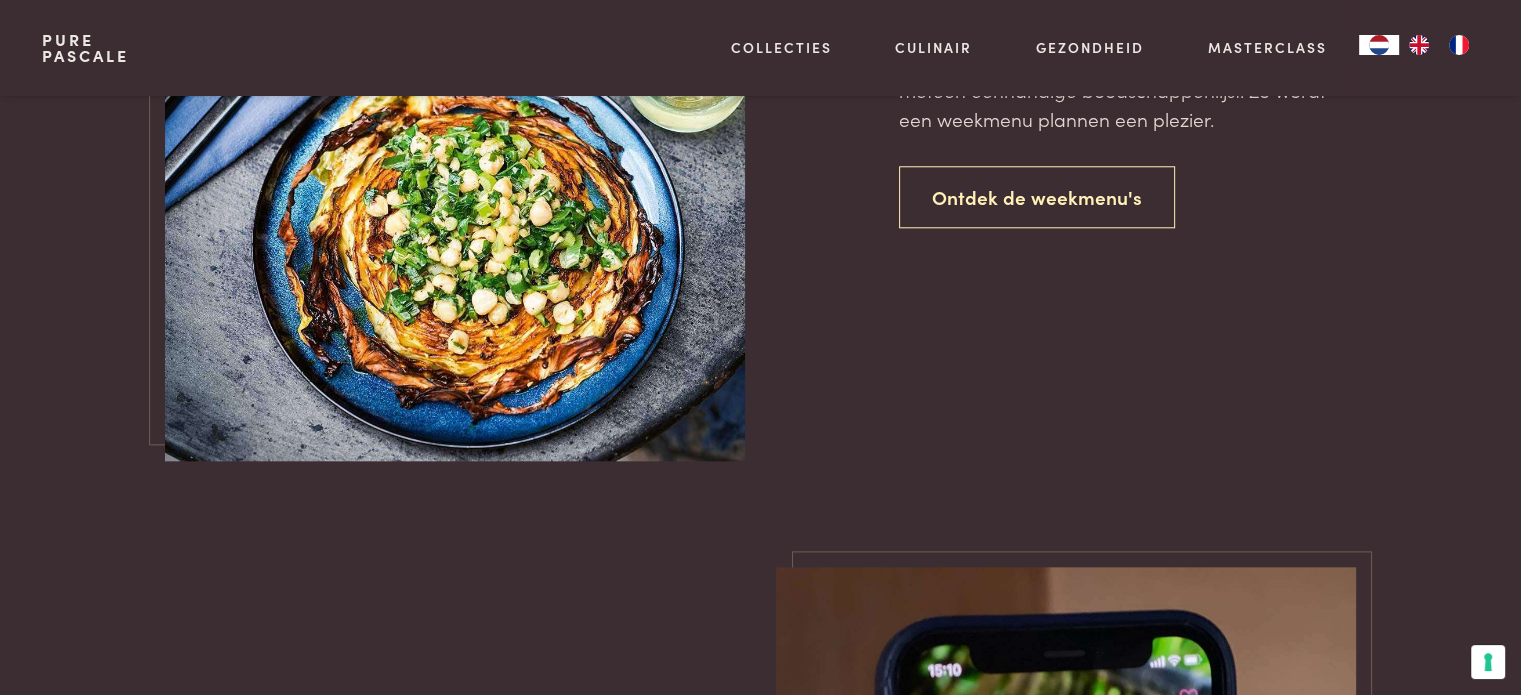 scroll, scrollTop: 1859, scrollLeft: 0, axis: vertical 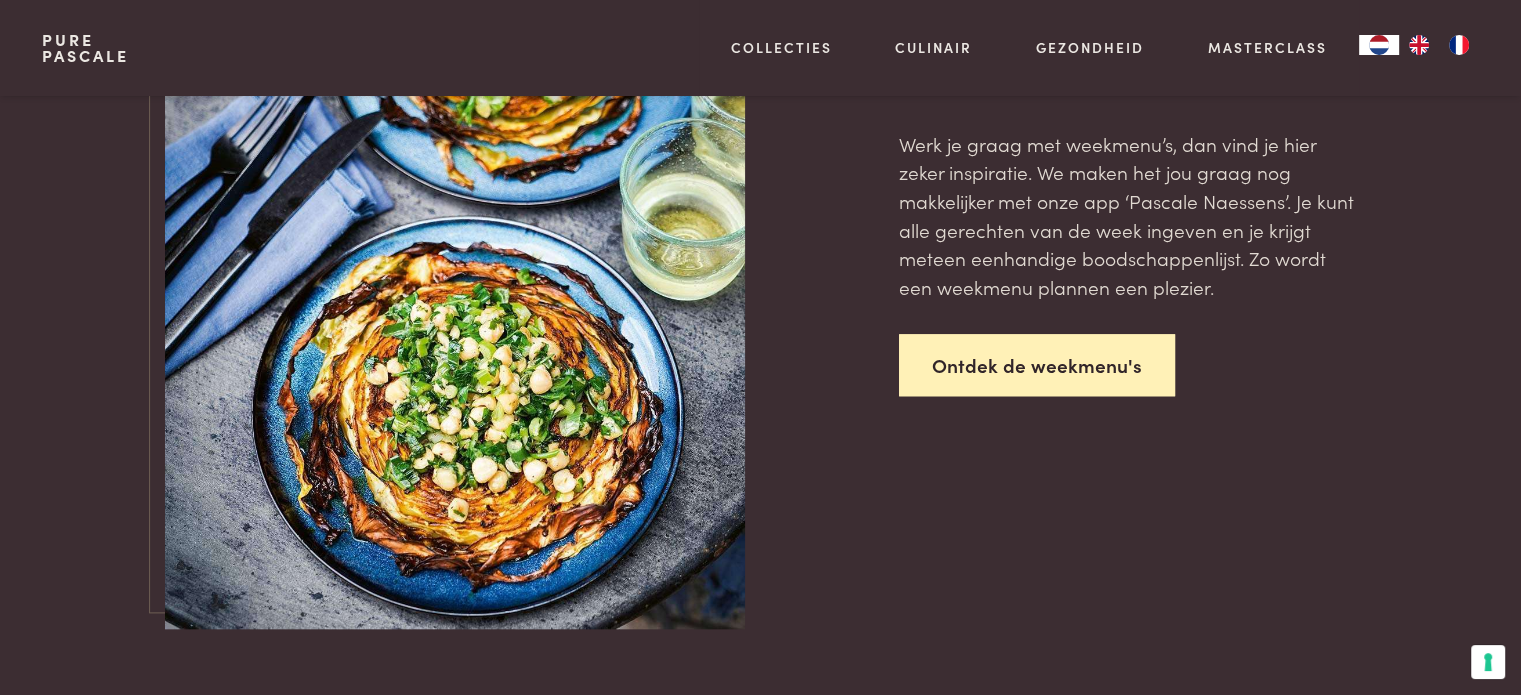 click on "Ontdek de weekmenu's" at bounding box center (1037, 365) 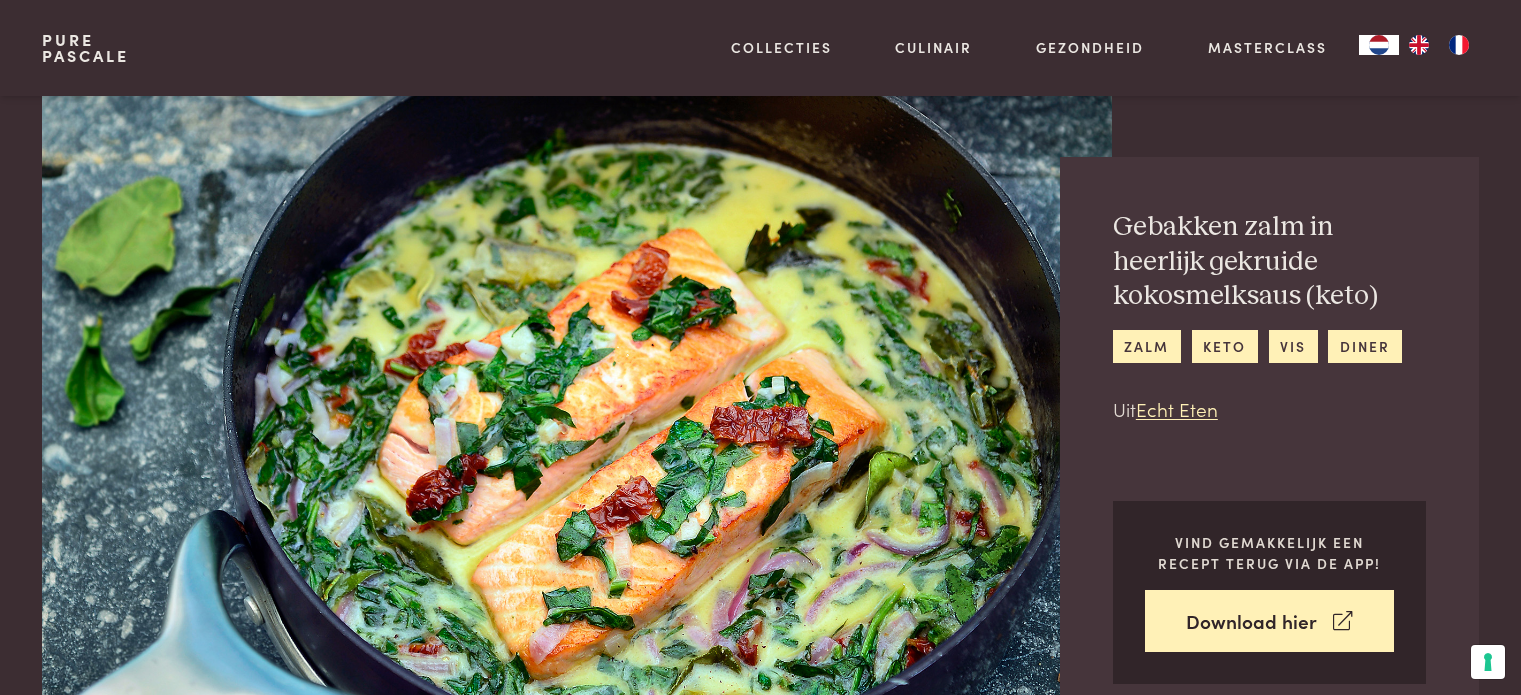 scroll, scrollTop: 100, scrollLeft: 0, axis: vertical 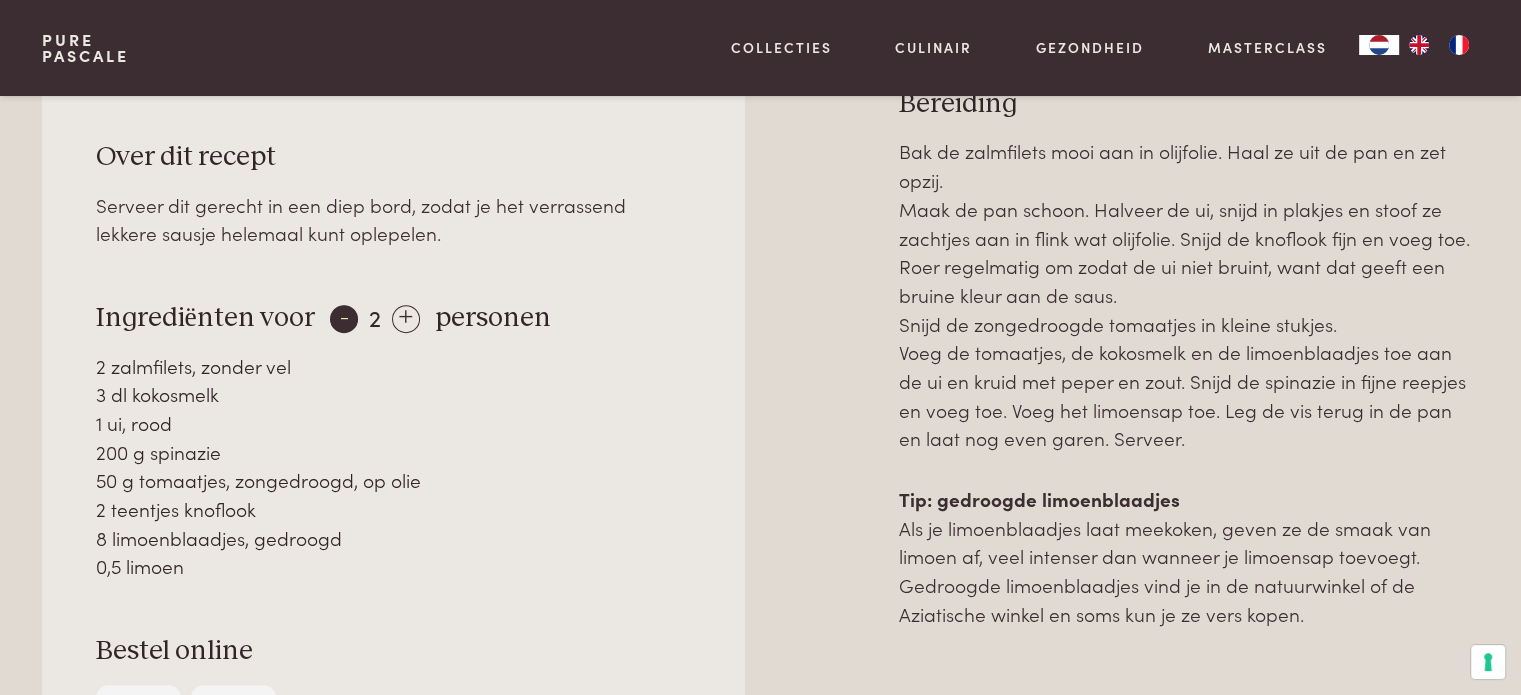 drag, startPoint x: 500, startPoint y: 278, endPoint x: 328, endPoint y: 315, distance: 175.93465 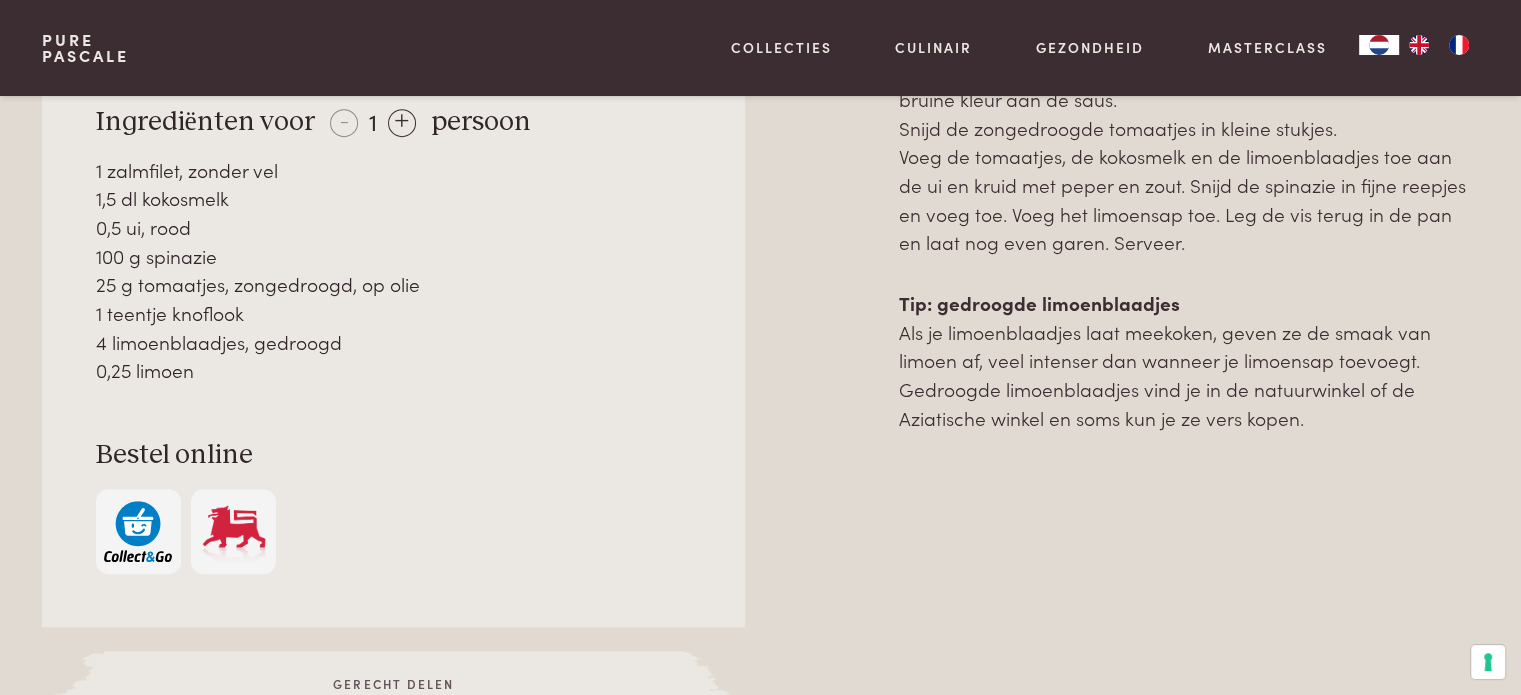 scroll, scrollTop: 1100, scrollLeft: 0, axis: vertical 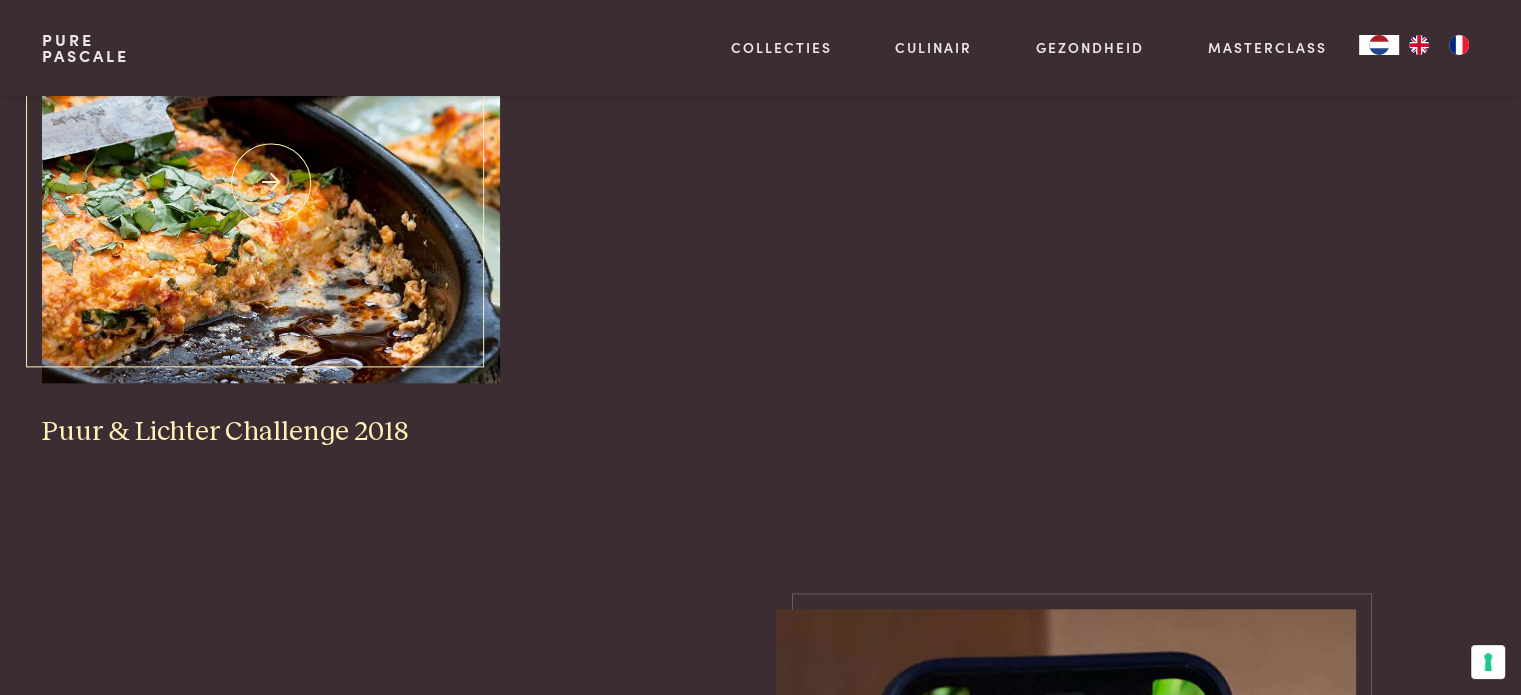 click at bounding box center (271, 183) 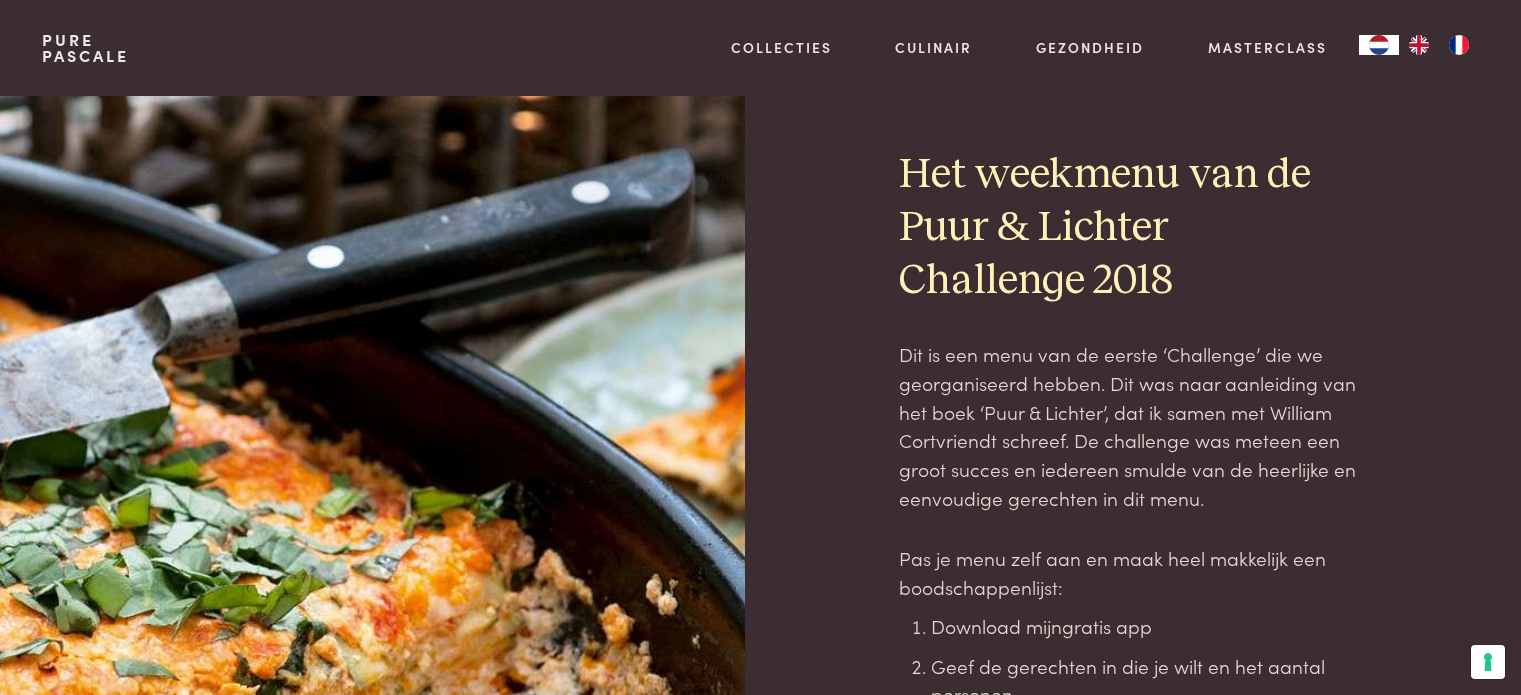 scroll, scrollTop: 0, scrollLeft: 0, axis: both 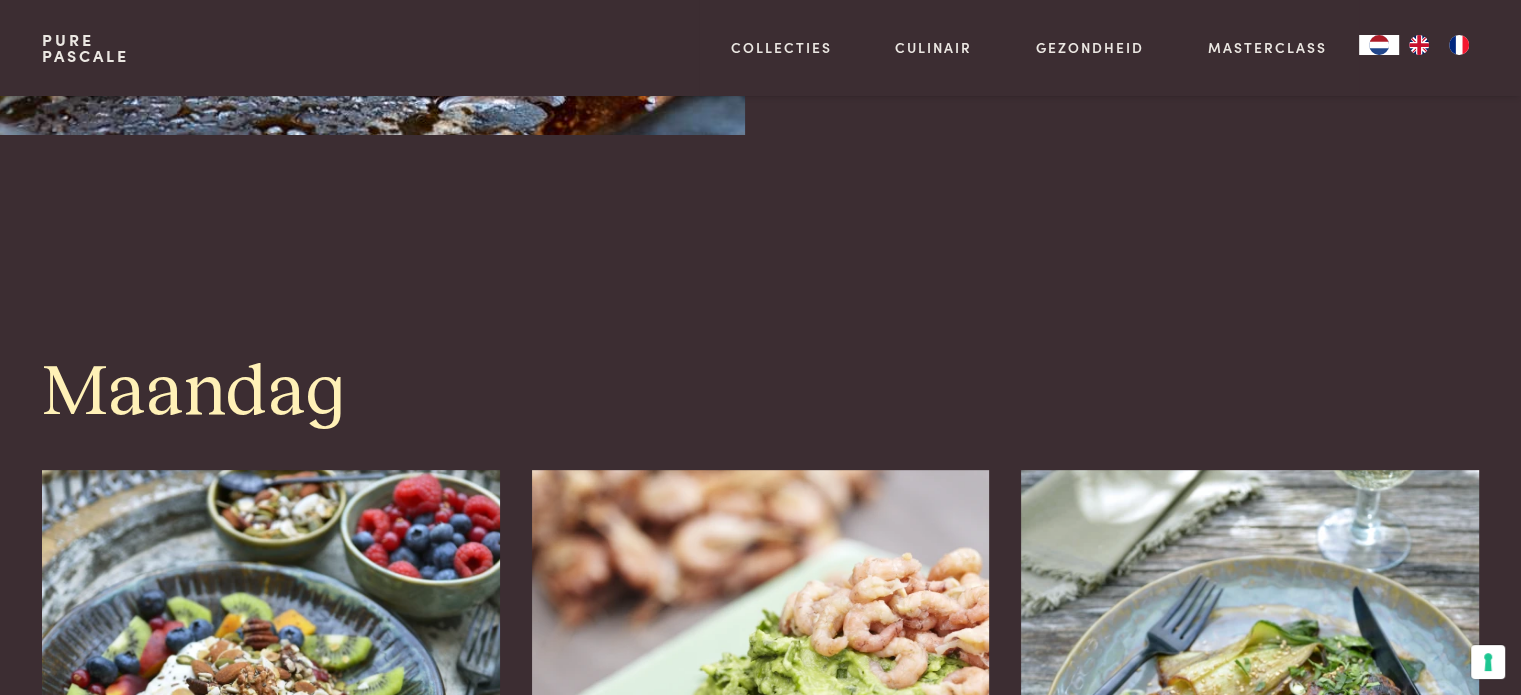 click on "Het weekmenu van de Puur & Lichter Challenge 2018   Dit is een menu van de eerste ‘Challenge’ die we georganiseerd hebben. Dit was naar aanleiding van het boek ‘Puur & Lichter’, dat ik samen met William Cortvriendt schreef. De challenge was meteen een groot succes en iedereen smulde van de heerlijke en eenvoudige gerechten in dit menu.   Pas je menu zelf aan en maak heel makkelijk een boodschappenlijst:   Download mijn  gratis app   Geef de gerechten in die je wilt en het aantal personen   Maak in één klik je boodschappenlijstje en pas aan waar nodig   Weekmenu delen           Maandag       Ontbijt   Fruitontbijt met noten en zaden     Lunch   Grijze garnalen met guacamole (keto)     Avondmaal   Kippenburgers met paksoi   Tussendoortjes & desserts       Tussendoor   Noten-en-zaden-gebak   Dinsdag       Ontbijt   Gebakken perziken en aardbeien met rozemarijn     Lunch   Tomaten met ham en noten (keto)     Avondmaal   Groenten met een dikke saus van bloemkoolpuree     Woensdag       Ontbijt" at bounding box center (760, 3631) 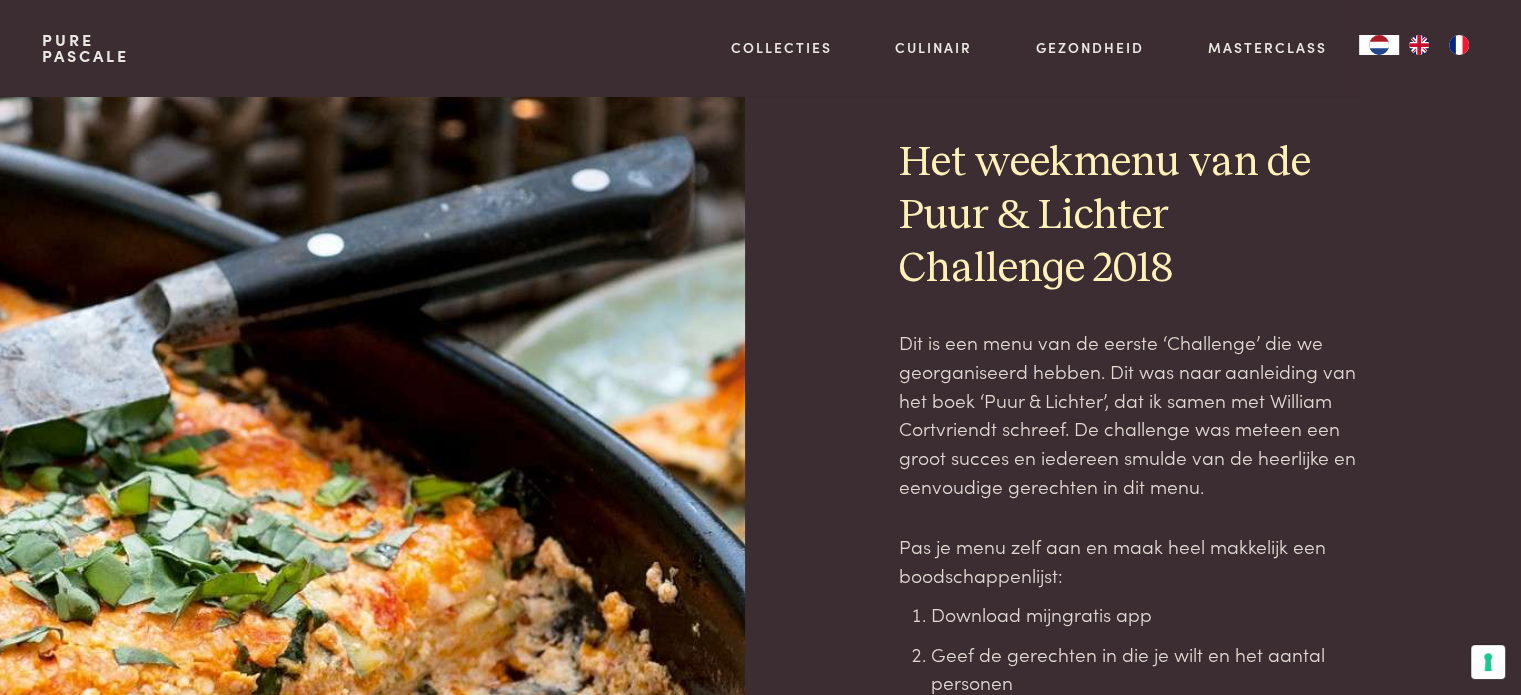 scroll, scrollTop: 0, scrollLeft: 0, axis: both 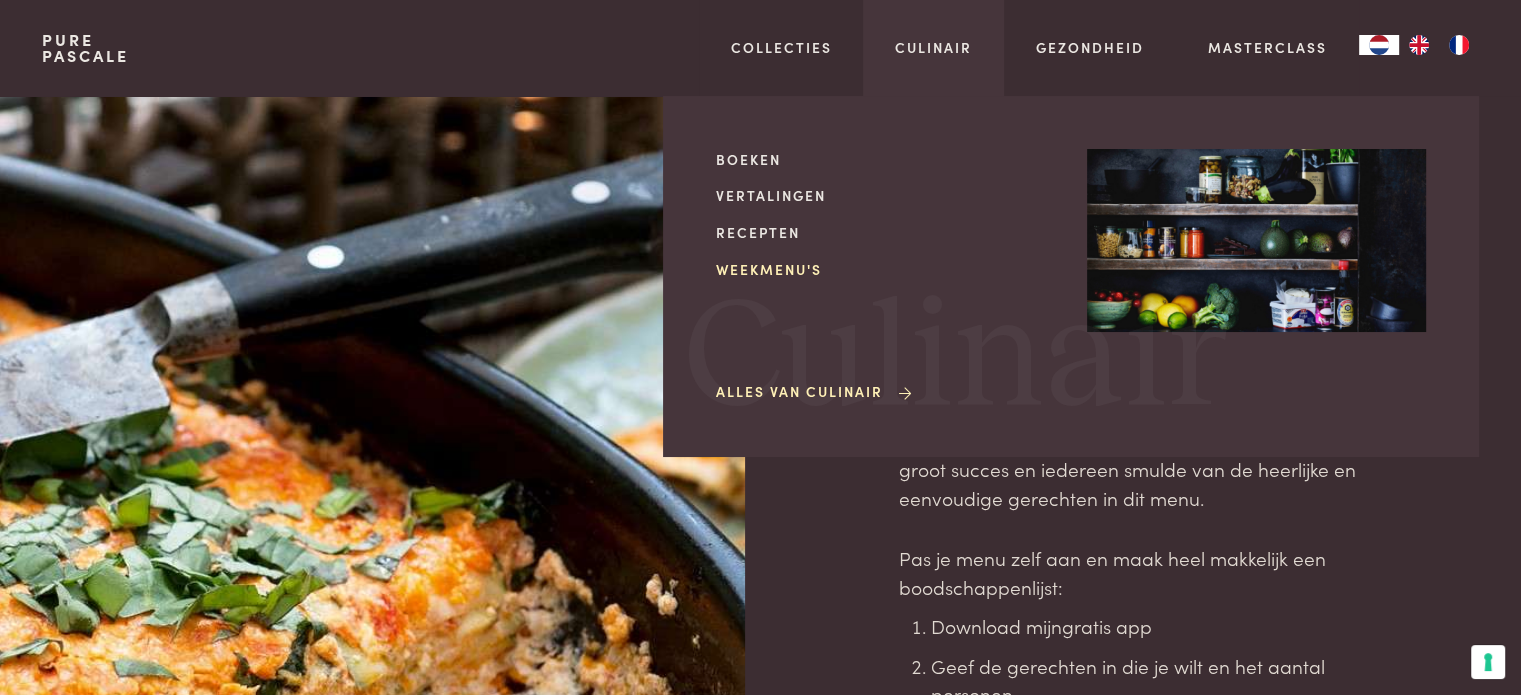 click on "Weekmenu's" at bounding box center (885, 269) 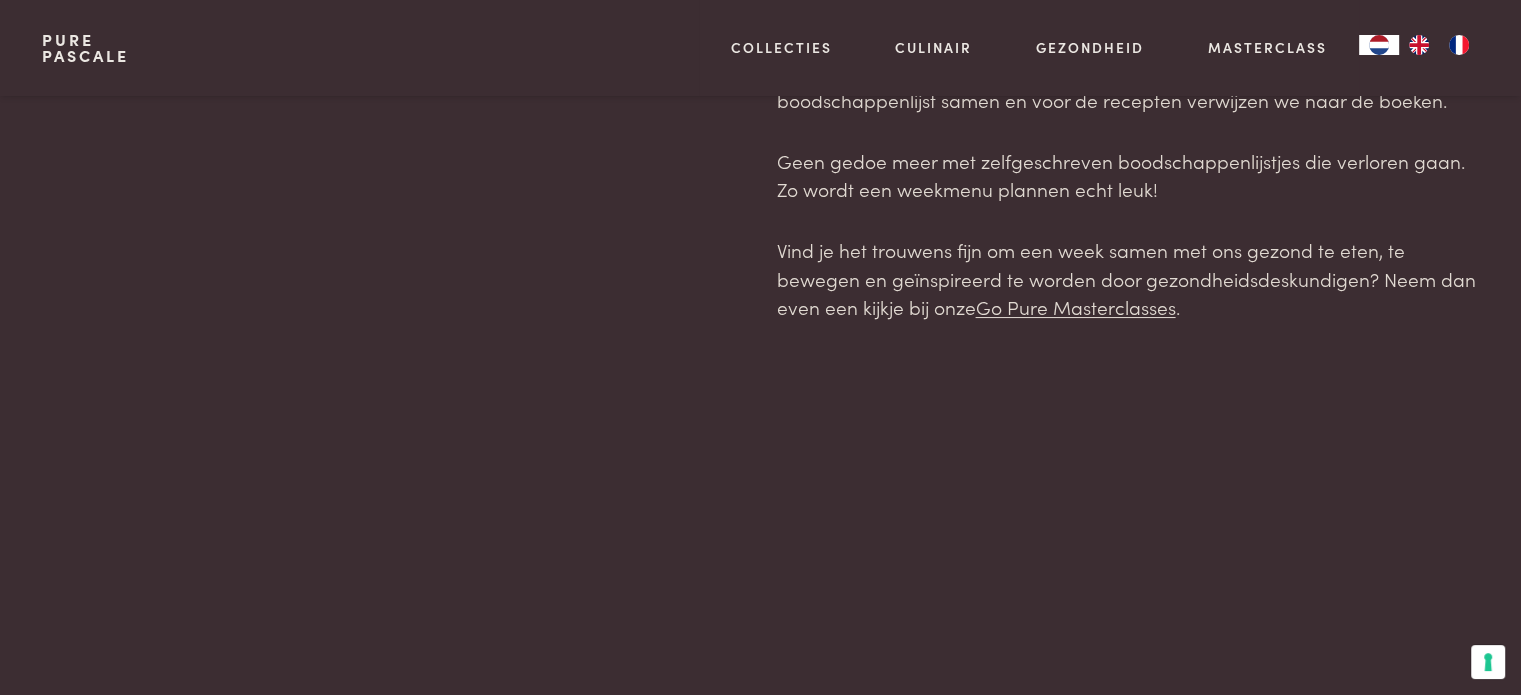 scroll, scrollTop: 400, scrollLeft: 0, axis: vertical 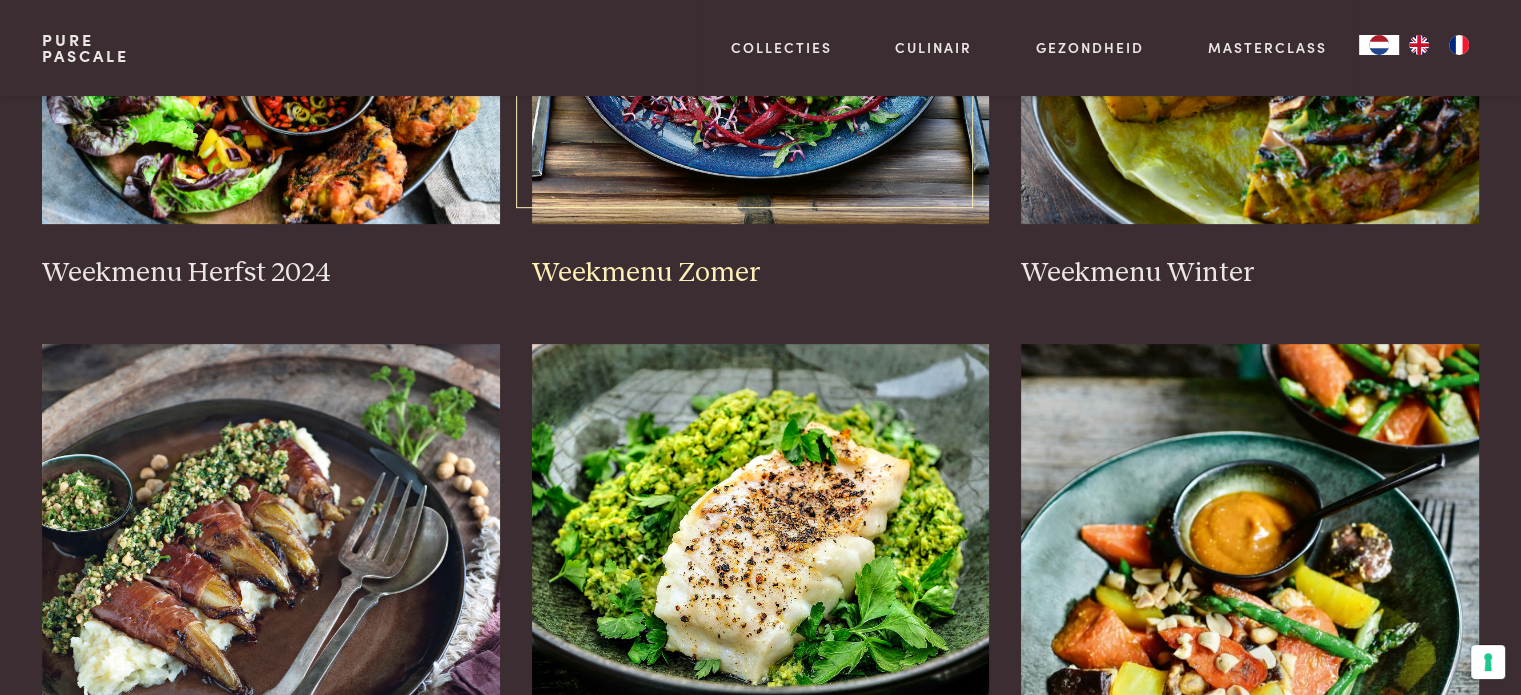 click on "Weekmenu Zomer" at bounding box center [761, 273] 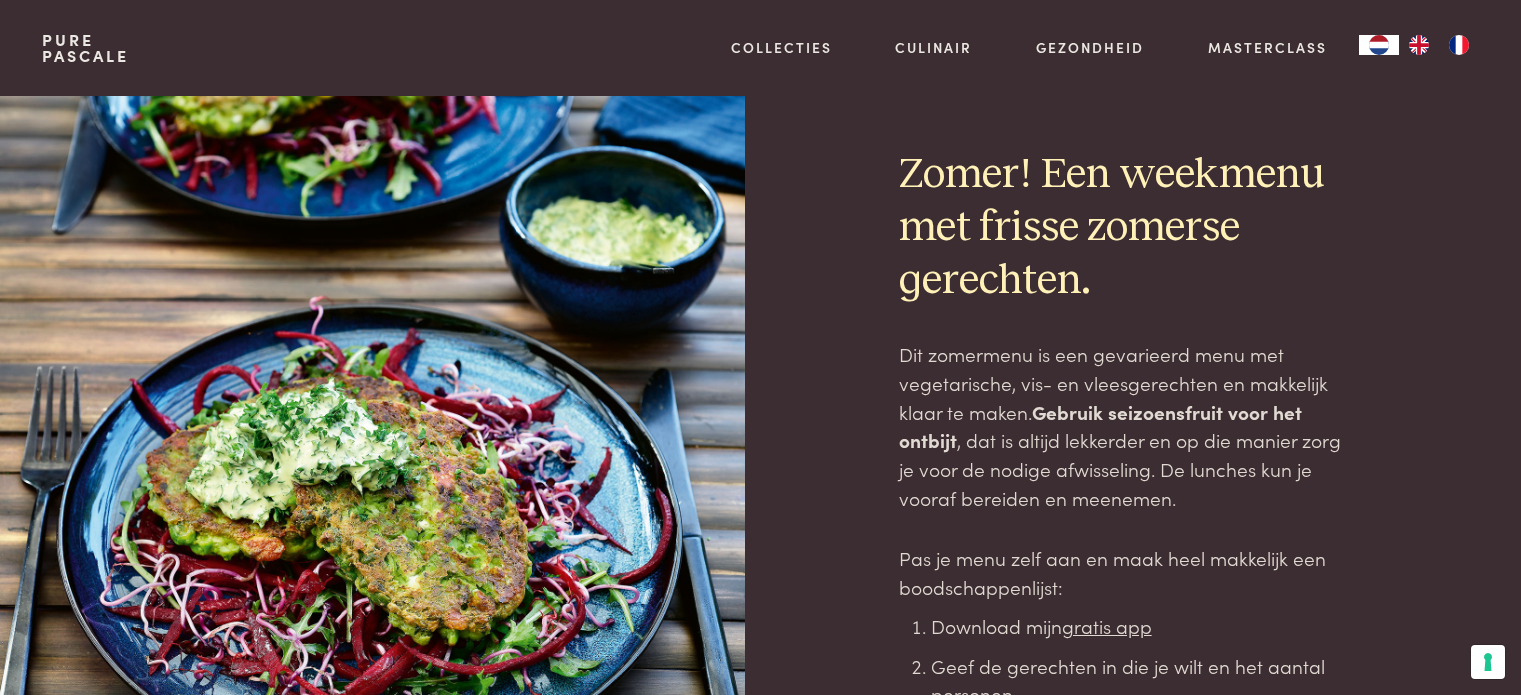 scroll, scrollTop: 0, scrollLeft: 0, axis: both 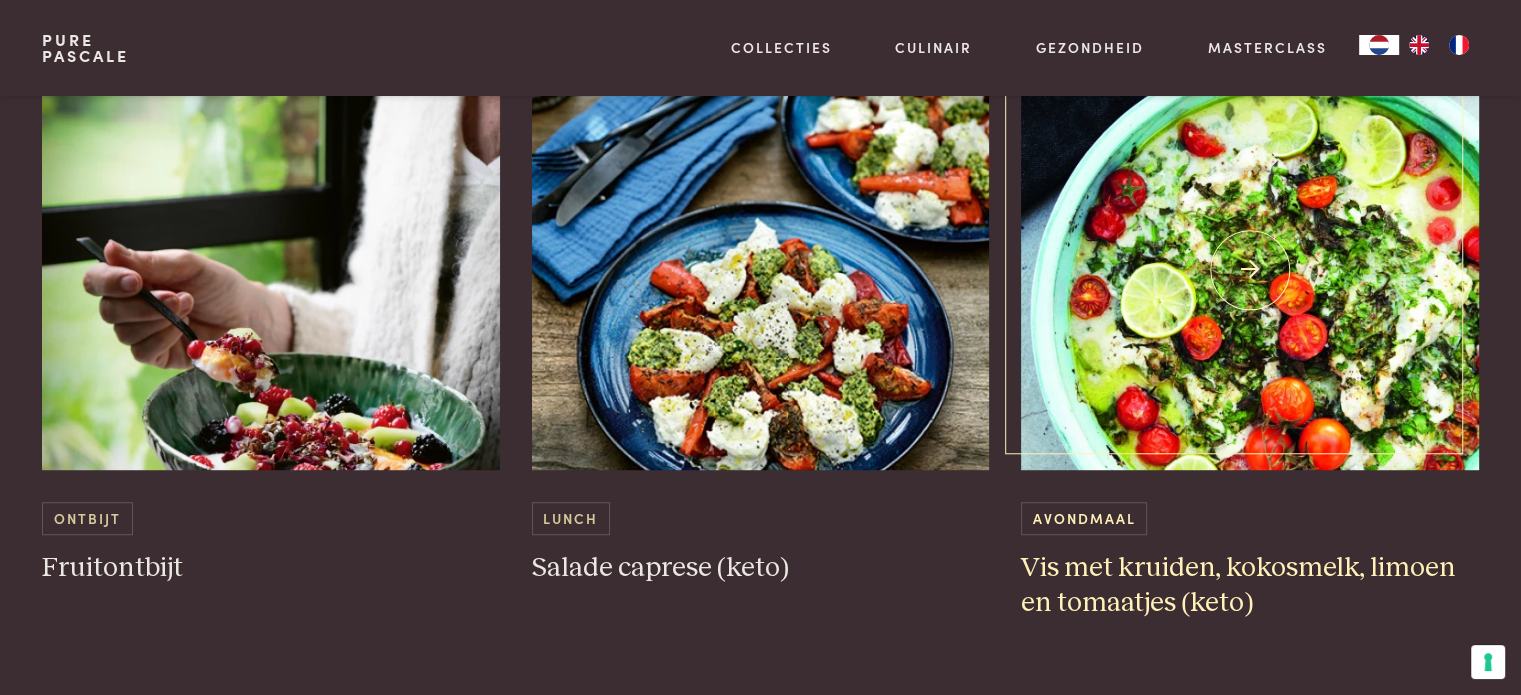 click at bounding box center (1250, 270) 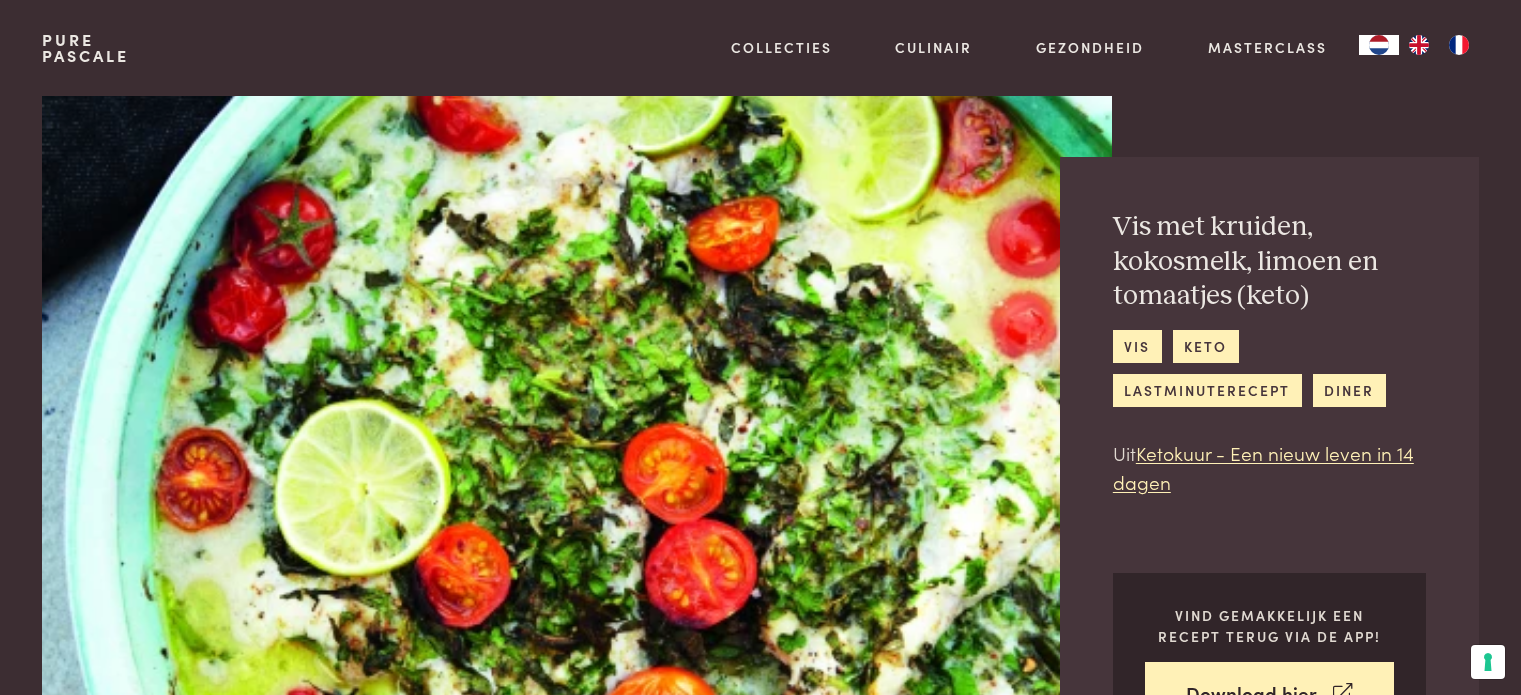 scroll, scrollTop: 0, scrollLeft: 0, axis: both 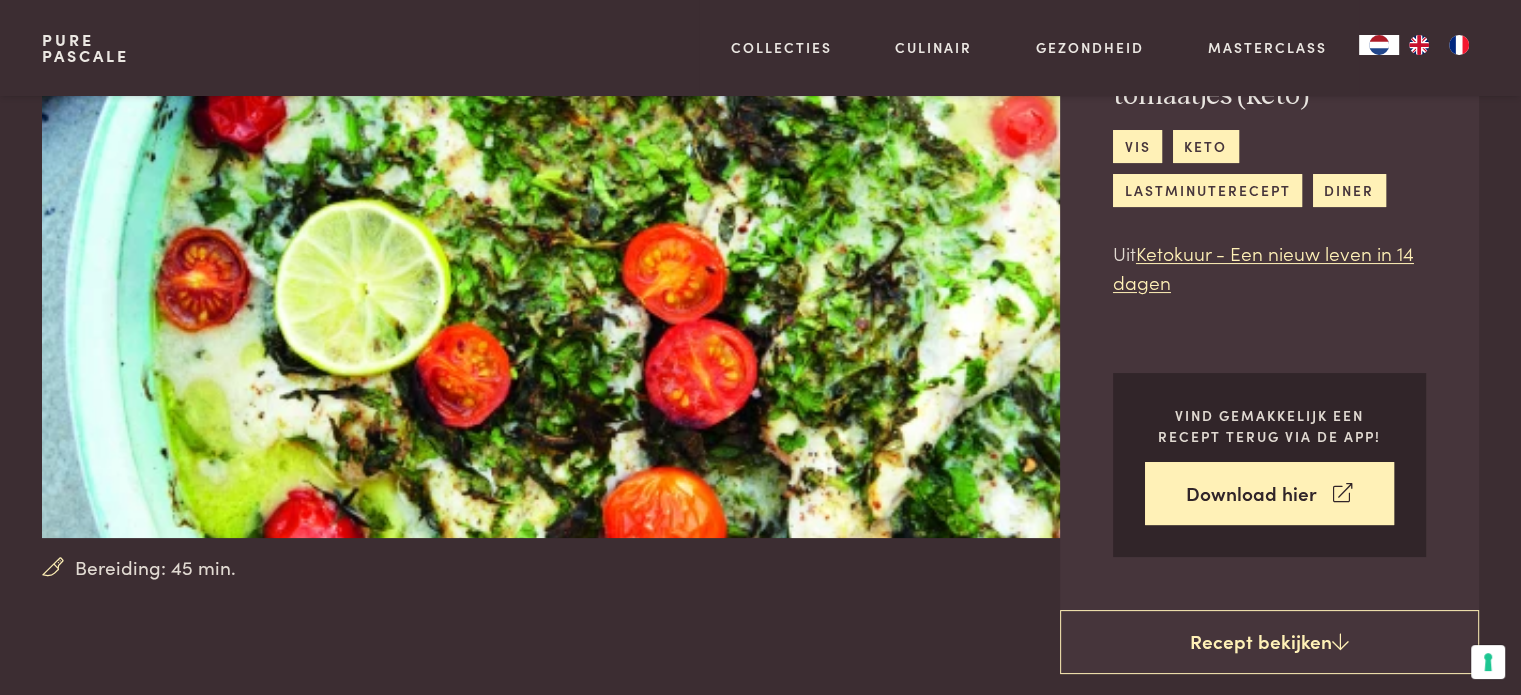 drag, startPoint x: 1248, startPoint y: 276, endPoint x: 1404, endPoint y: 312, distance: 160.09998 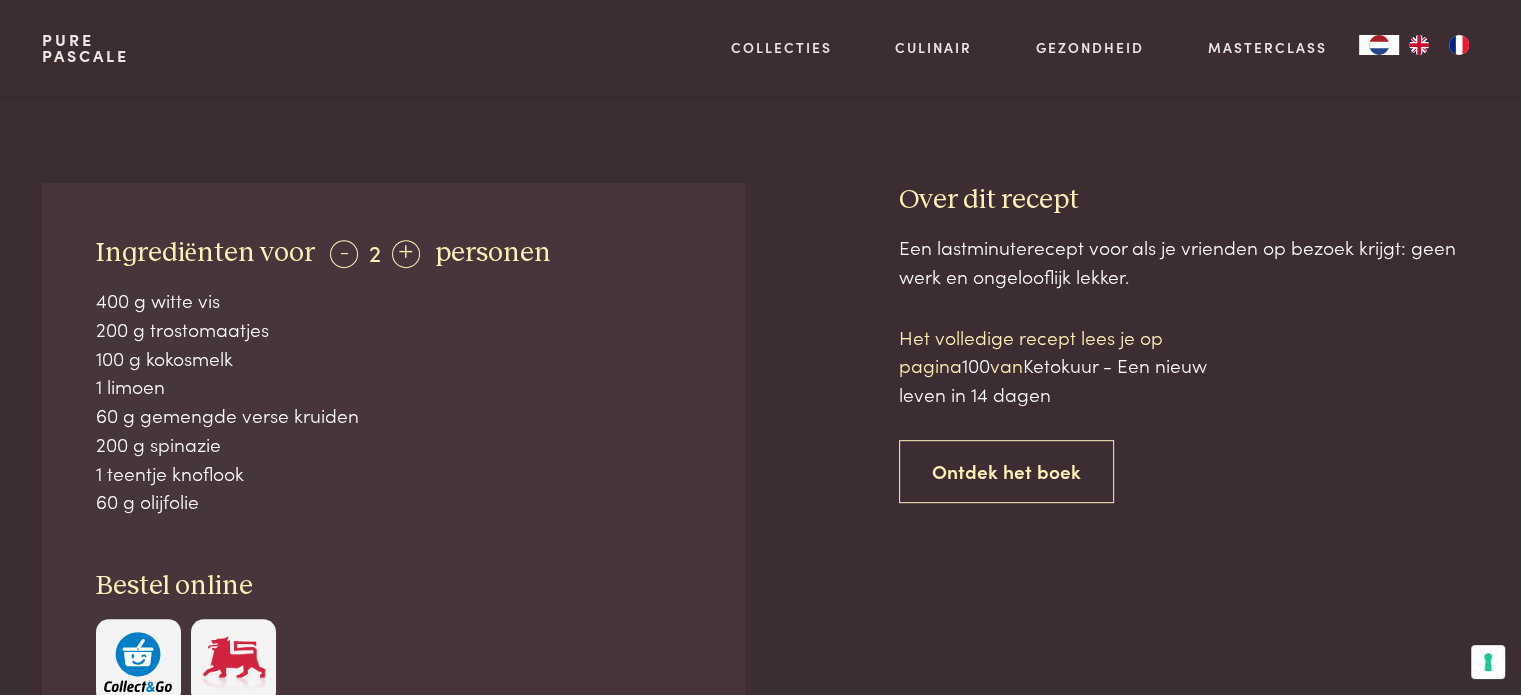 scroll, scrollTop: 900, scrollLeft: 0, axis: vertical 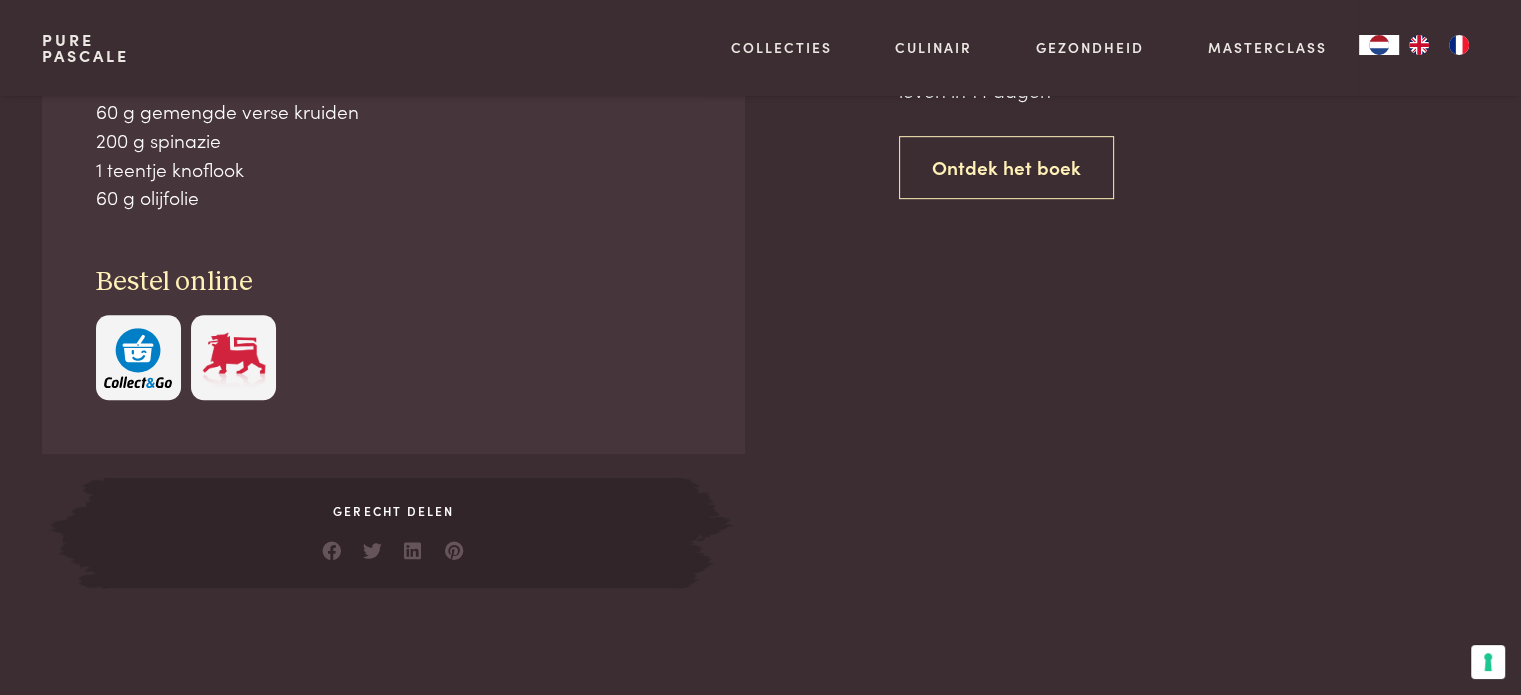 click at bounding box center (394, 357) 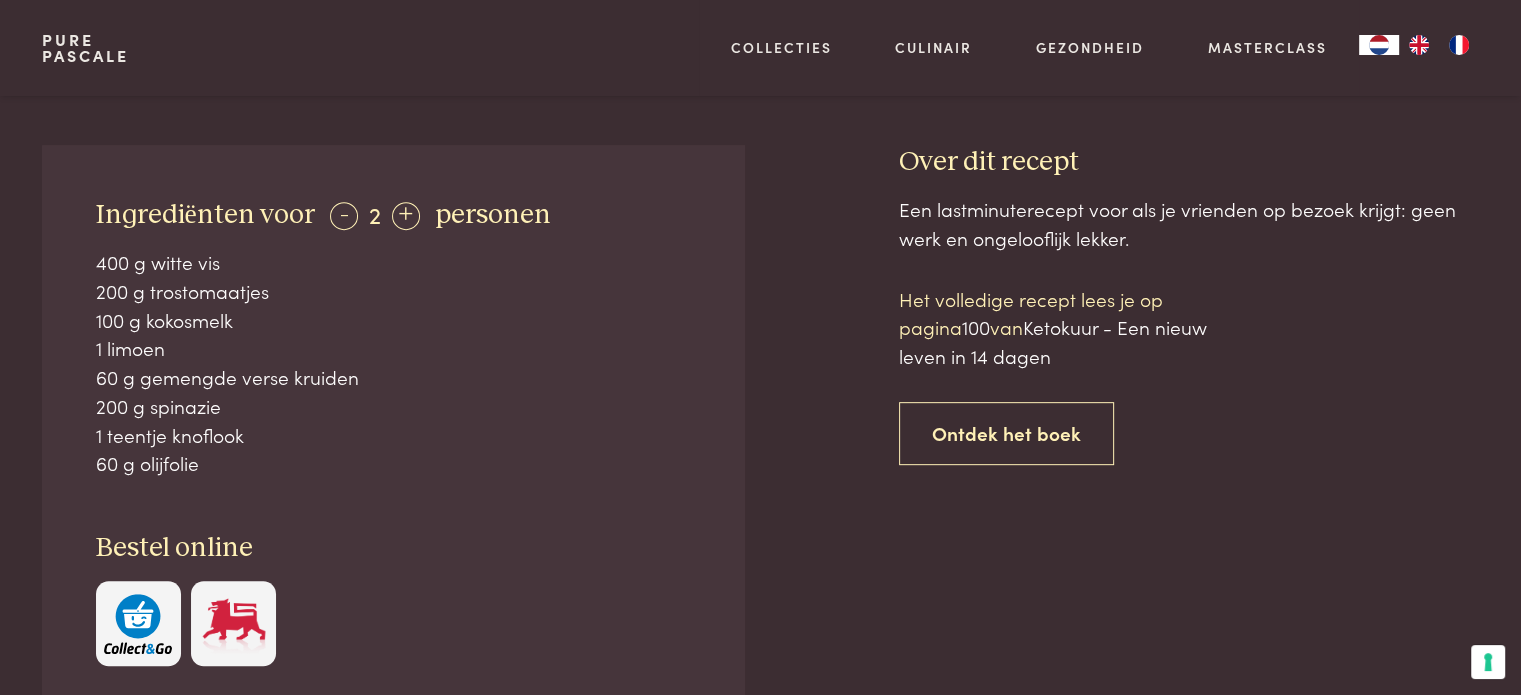scroll, scrollTop: 800, scrollLeft: 0, axis: vertical 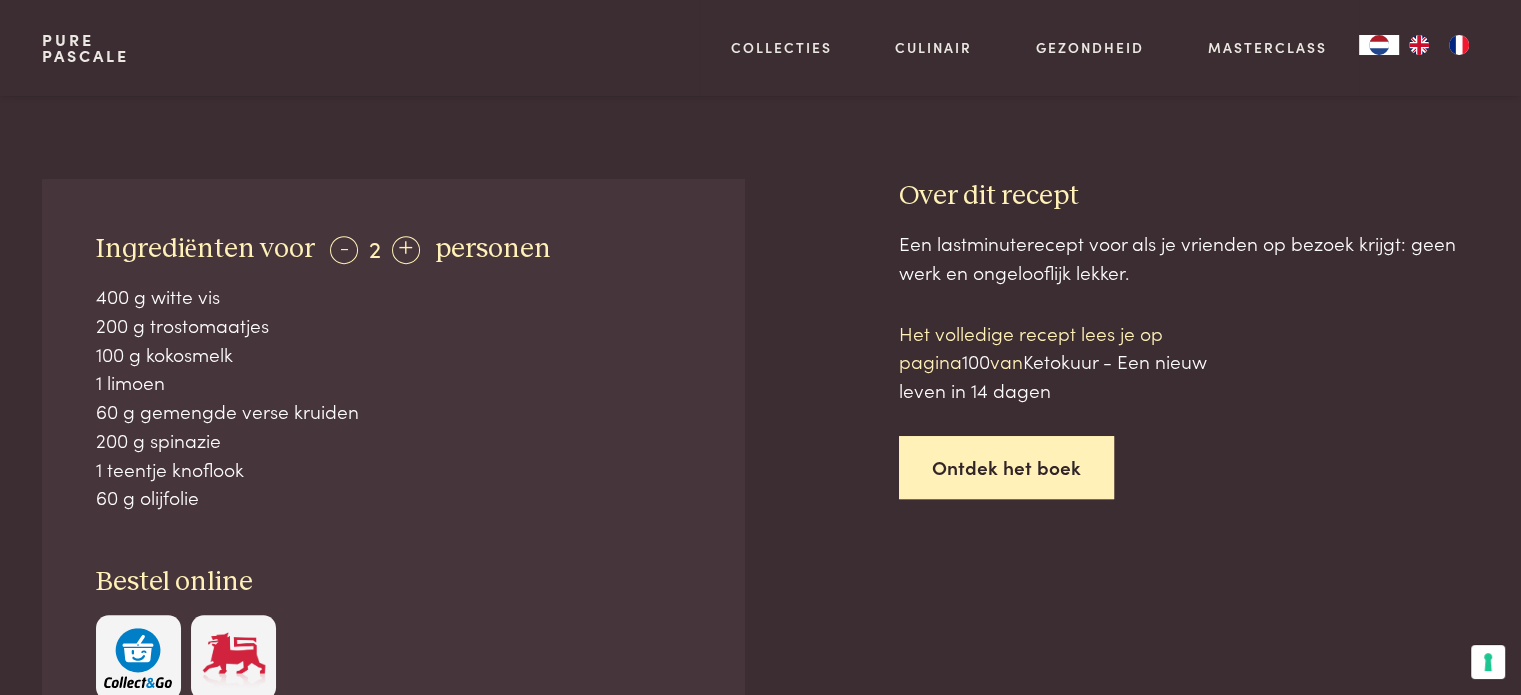 click on "Ontdek het boek" at bounding box center [1006, 467] 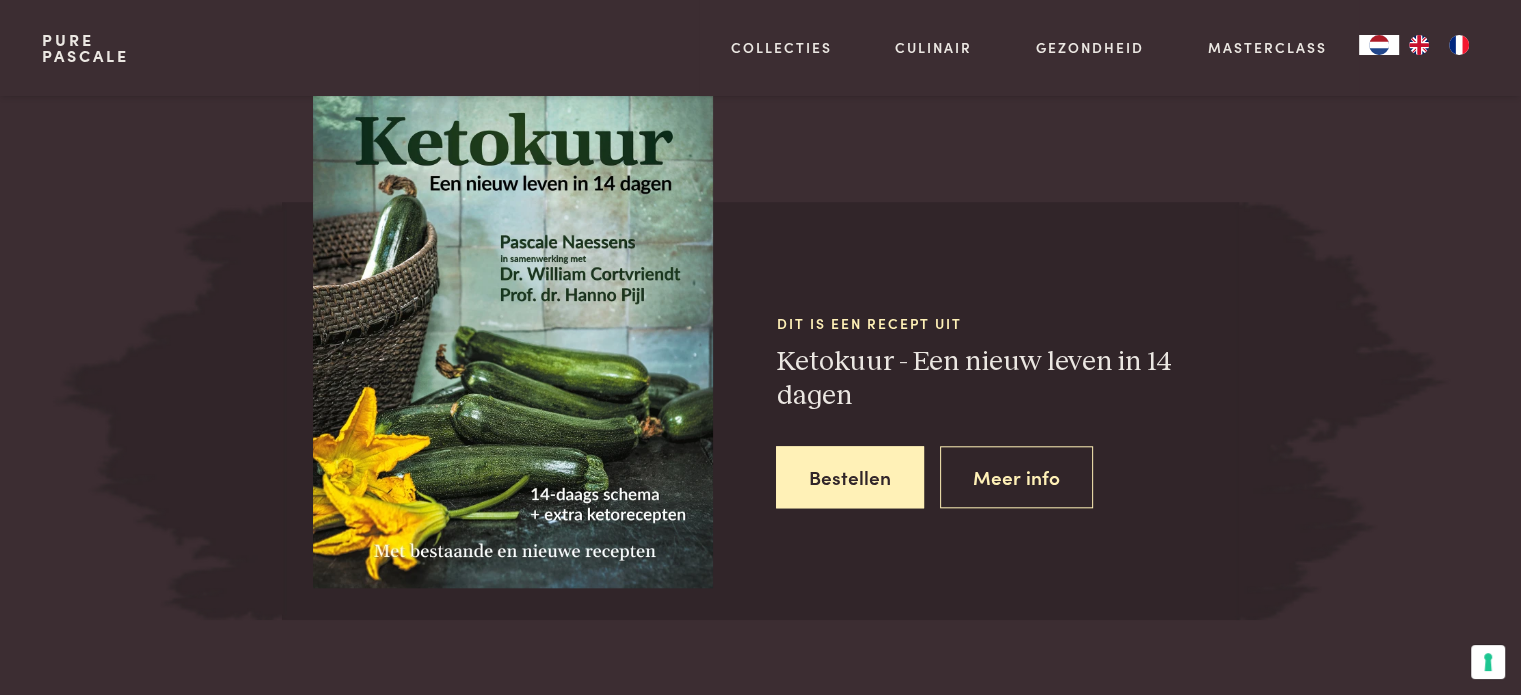 scroll, scrollTop: 1900, scrollLeft: 0, axis: vertical 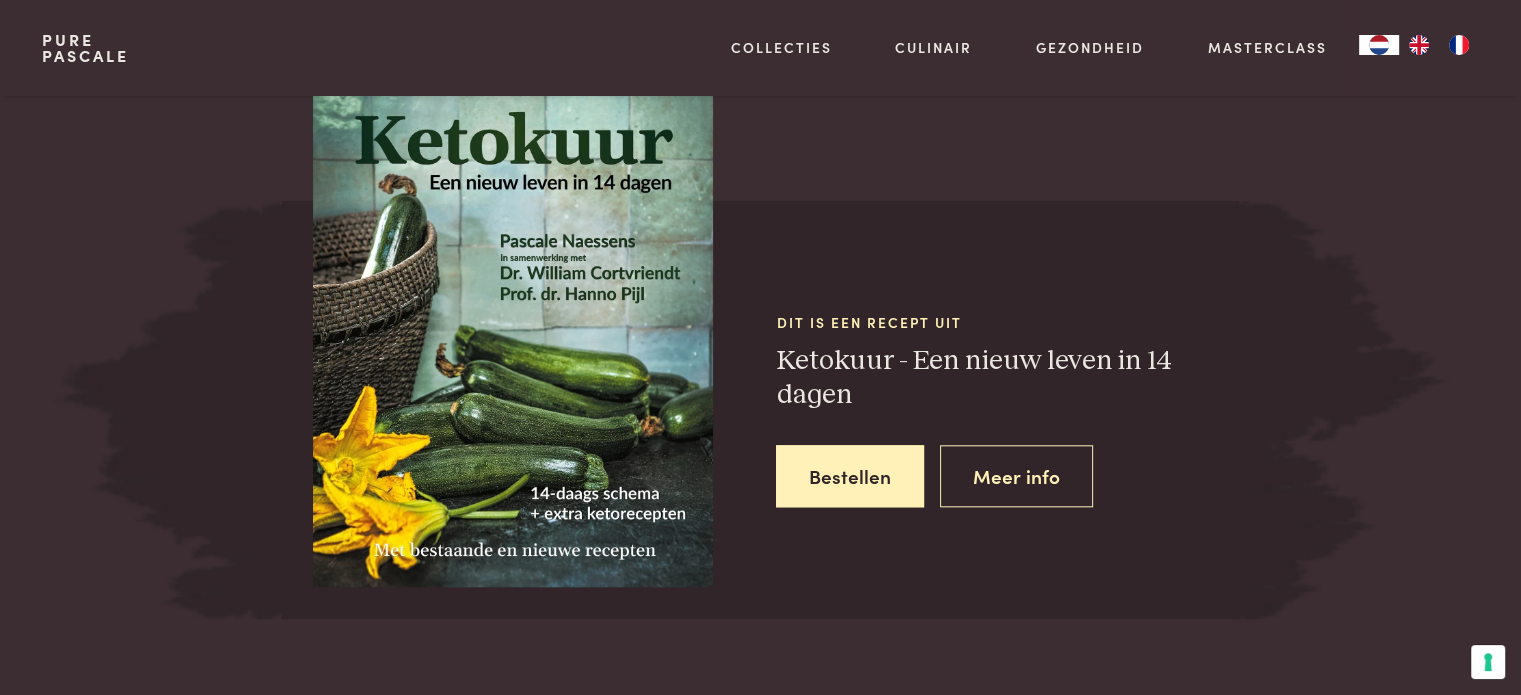 click on "Dit is een recept uit
Ketokuur - Een nieuw leven in 14 dagen
Bestellen
Meer info" at bounding box center (1007, 410) 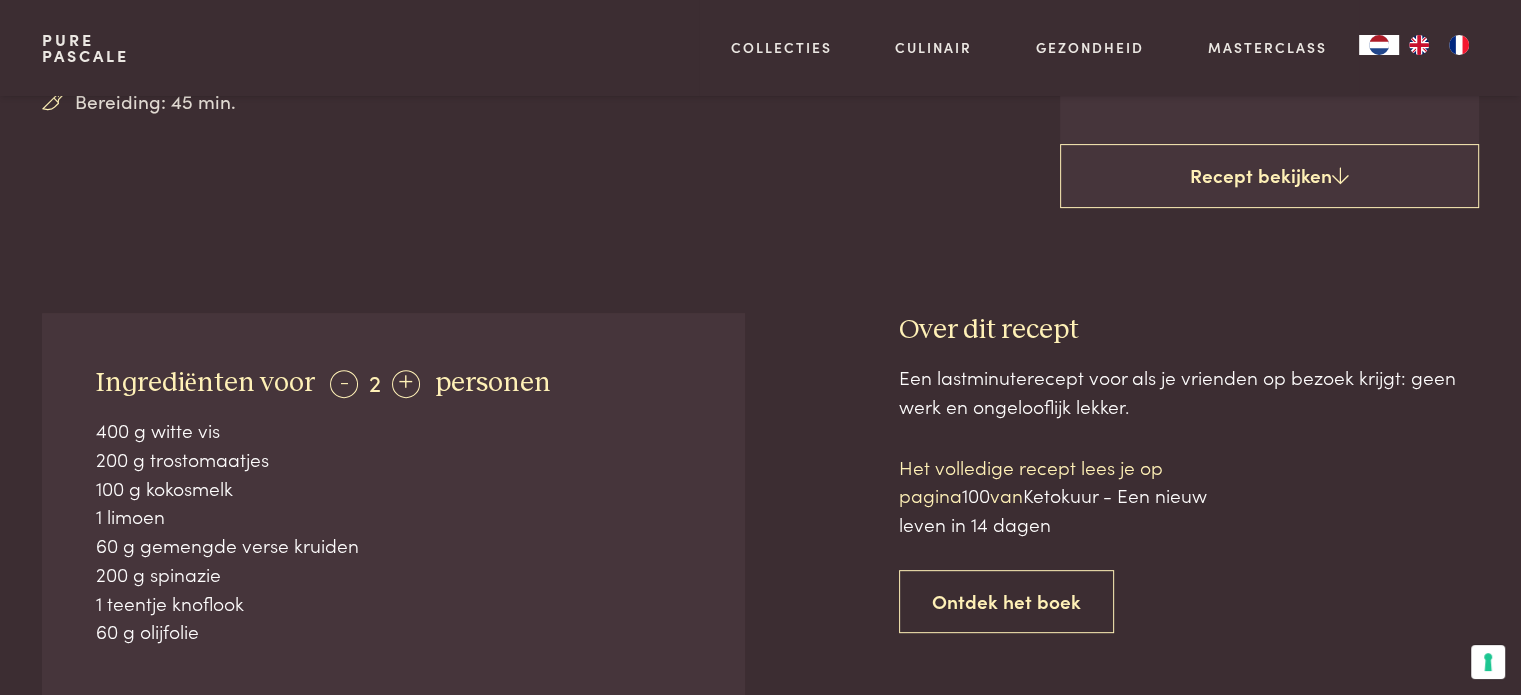 scroll, scrollTop: 700, scrollLeft: 0, axis: vertical 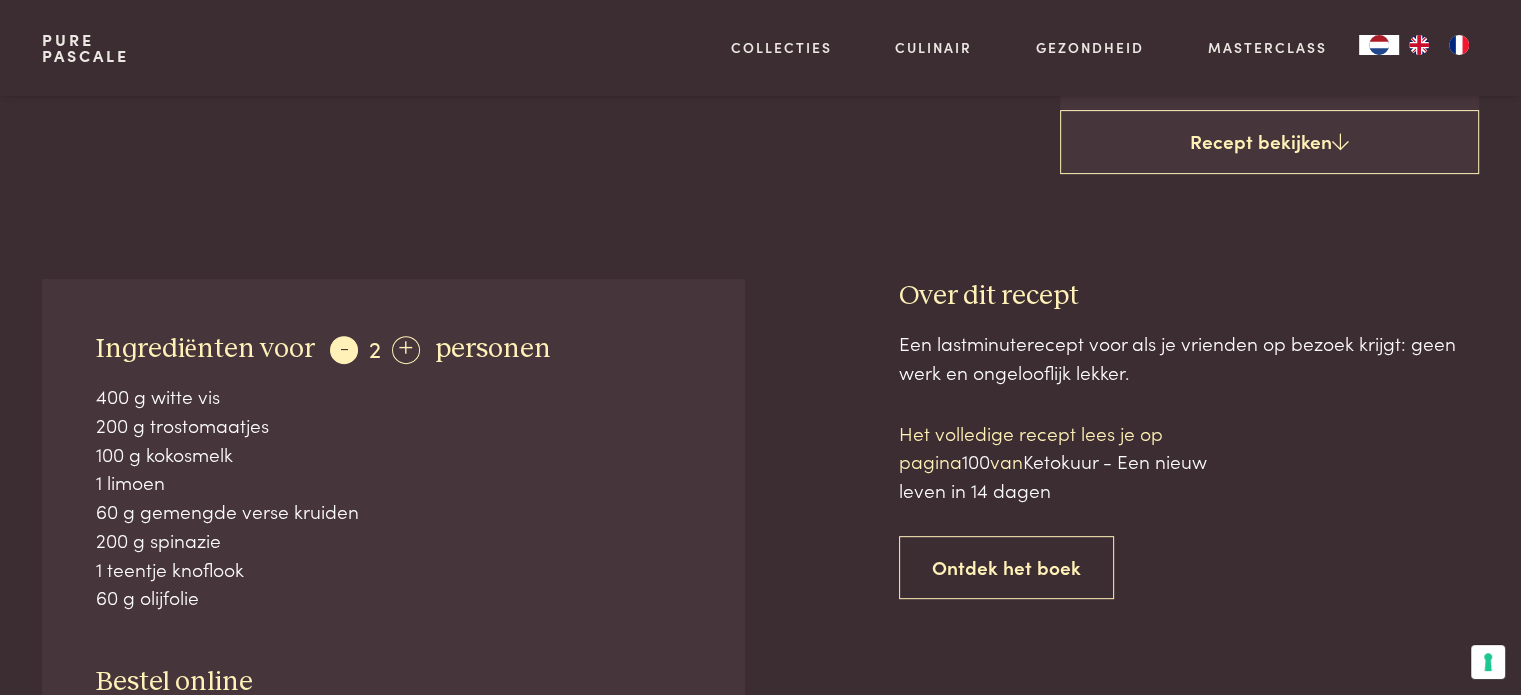 click on "-" at bounding box center [344, 350] 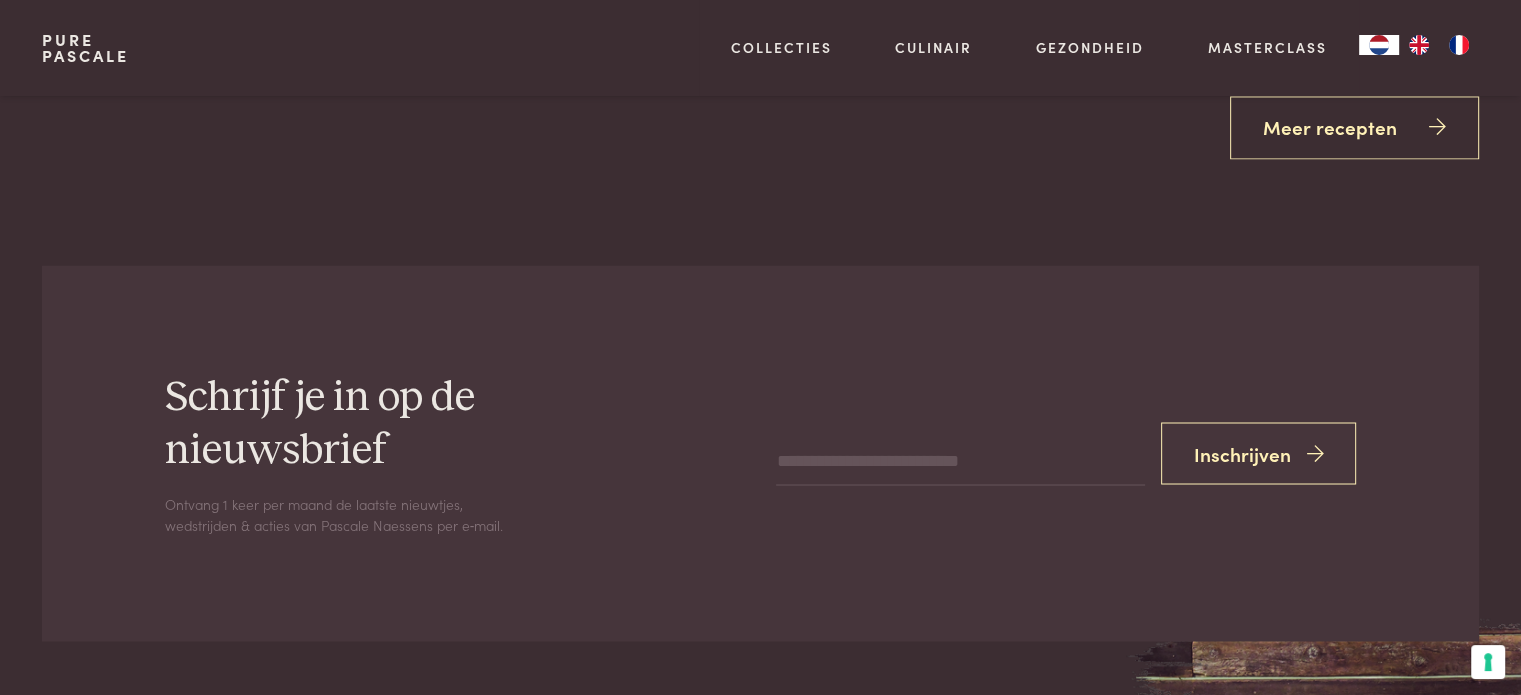 scroll, scrollTop: 3400, scrollLeft: 0, axis: vertical 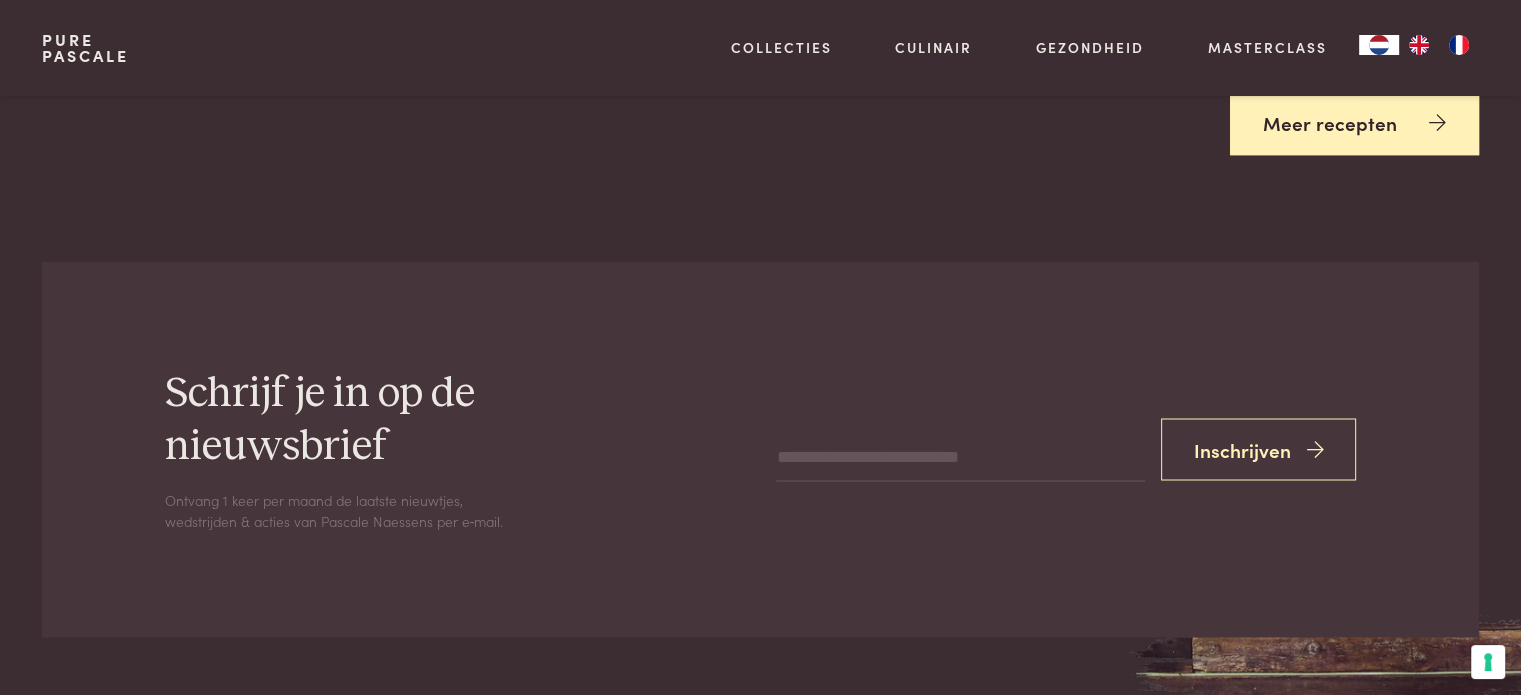 click on "Meer recepten" at bounding box center (1354, 123) 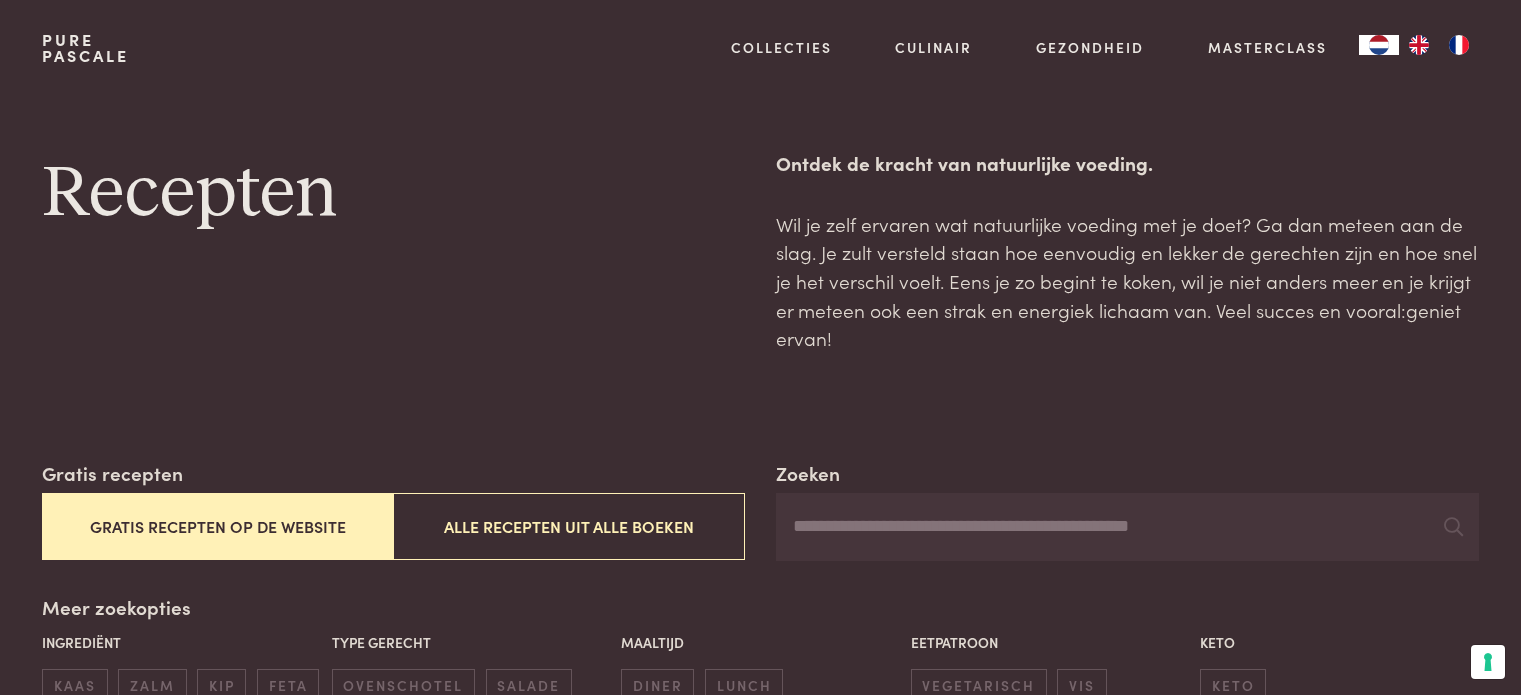scroll, scrollTop: 0, scrollLeft: 0, axis: both 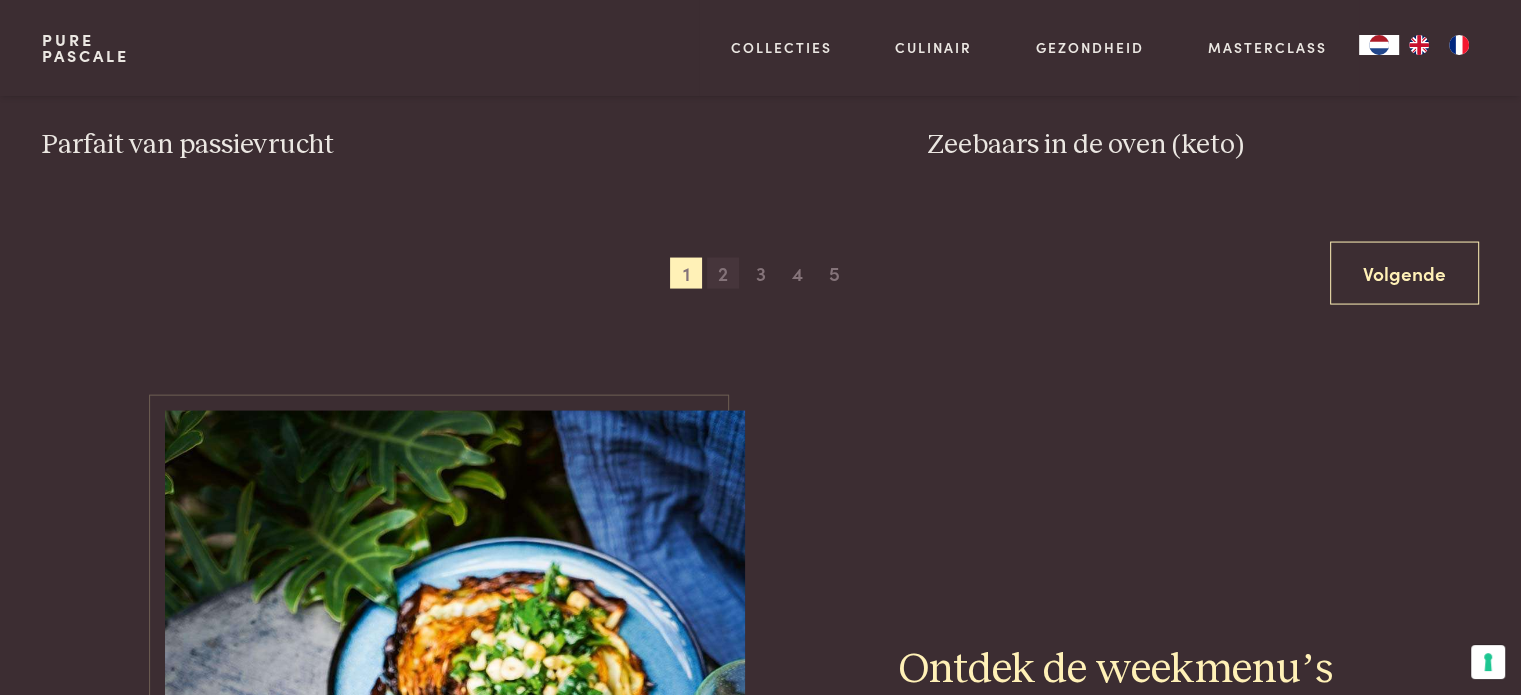 click on "2" at bounding box center (723, 274) 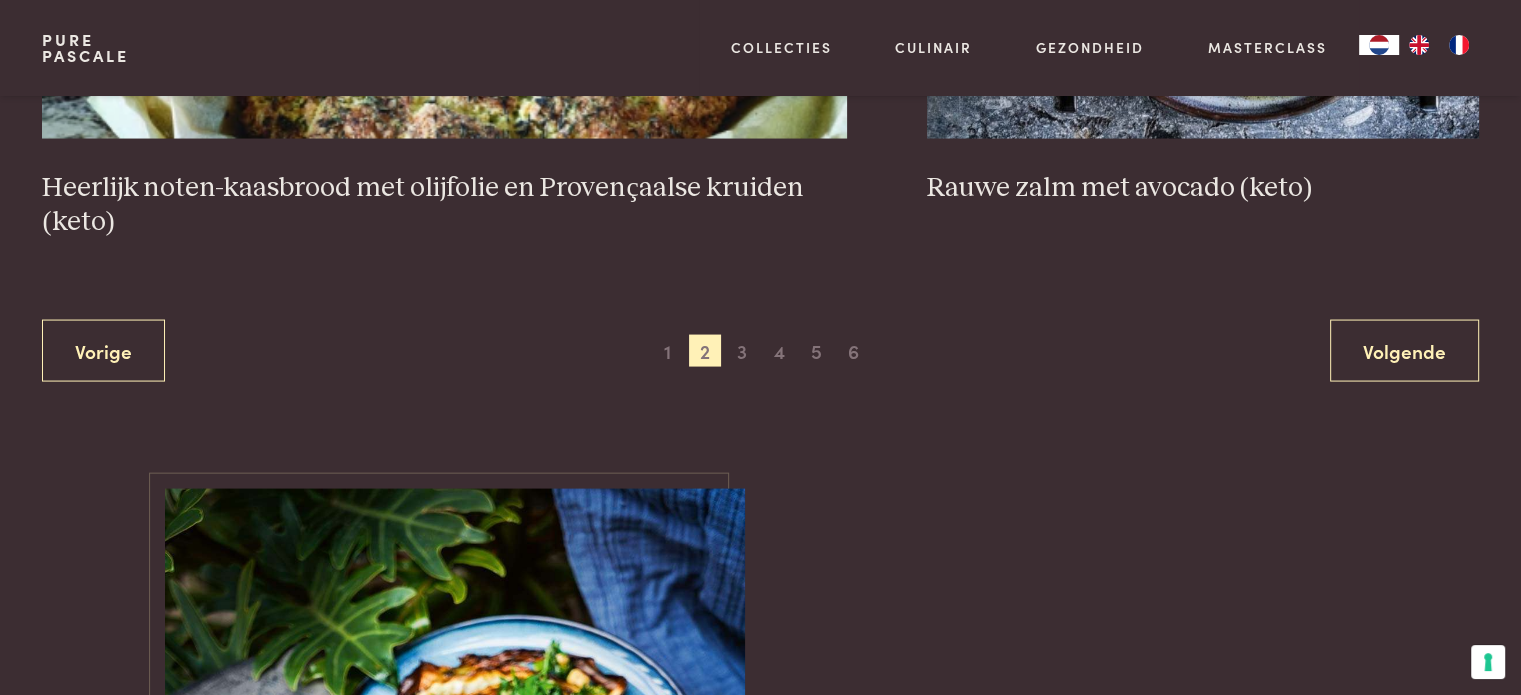 scroll, scrollTop: 3959, scrollLeft: 0, axis: vertical 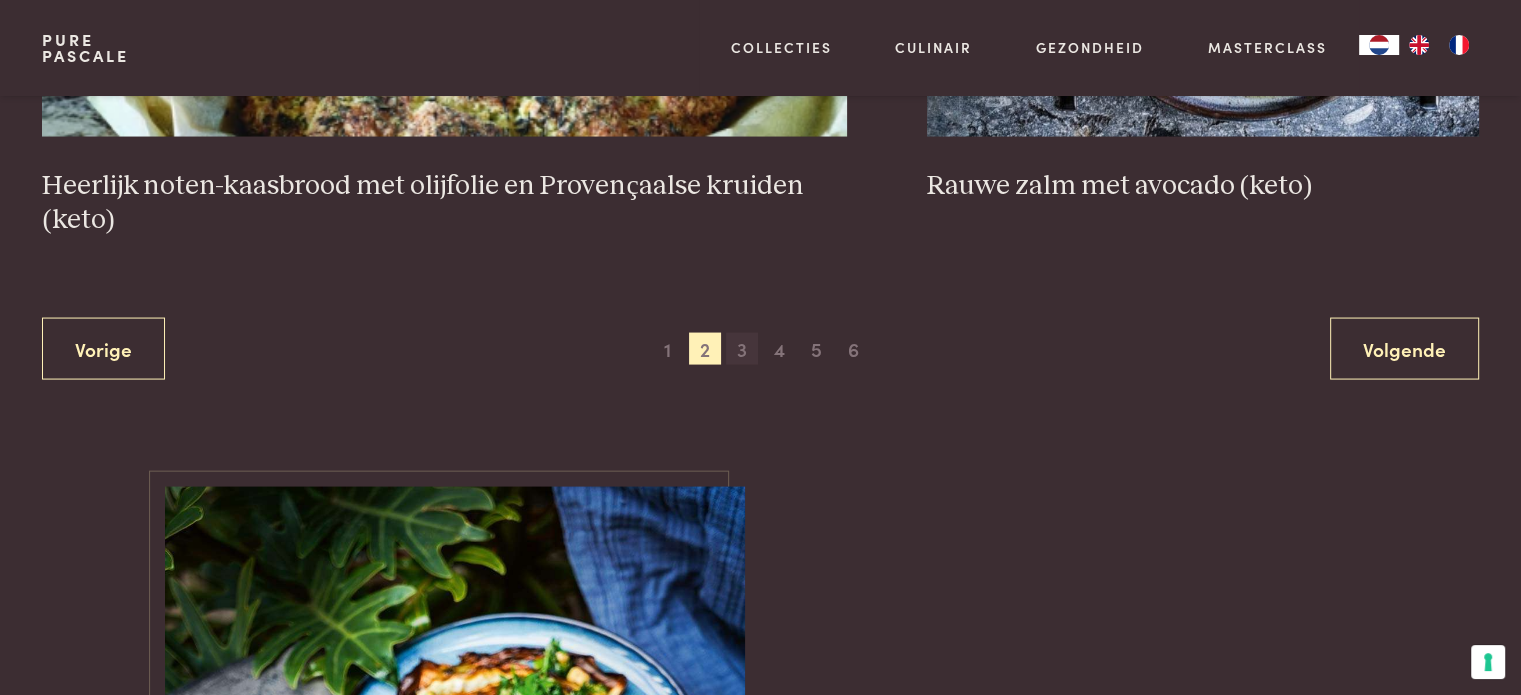 click on "3" at bounding box center [742, 349] 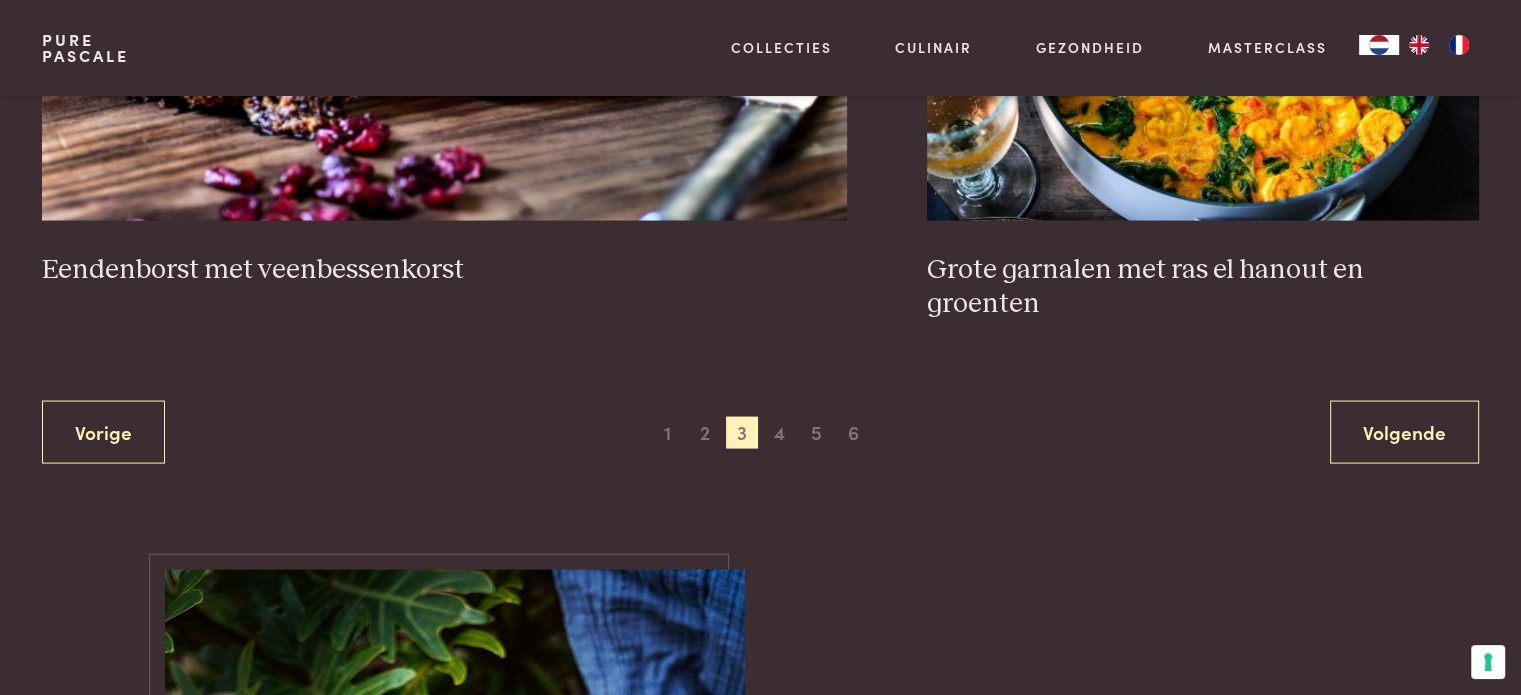 scroll, scrollTop: 4159, scrollLeft: 0, axis: vertical 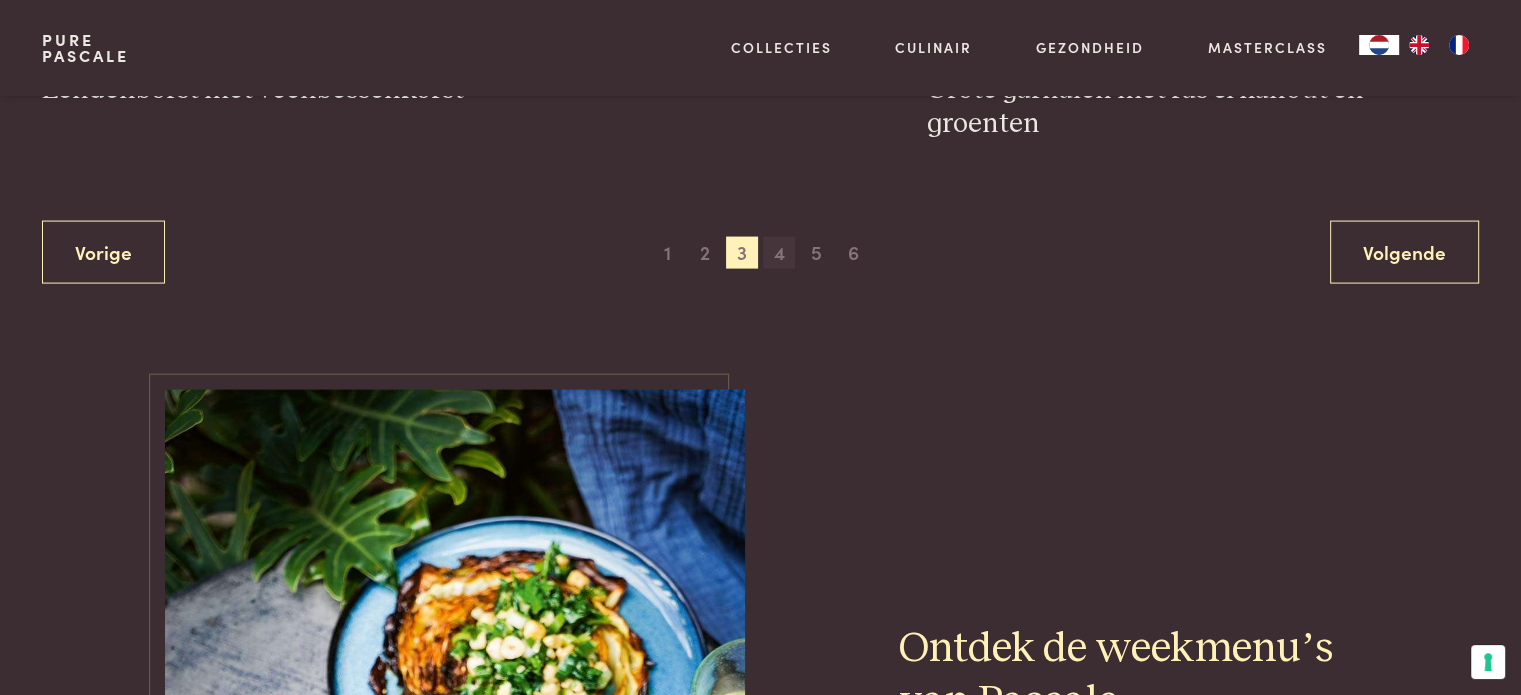 click on "4" at bounding box center (779, 253) 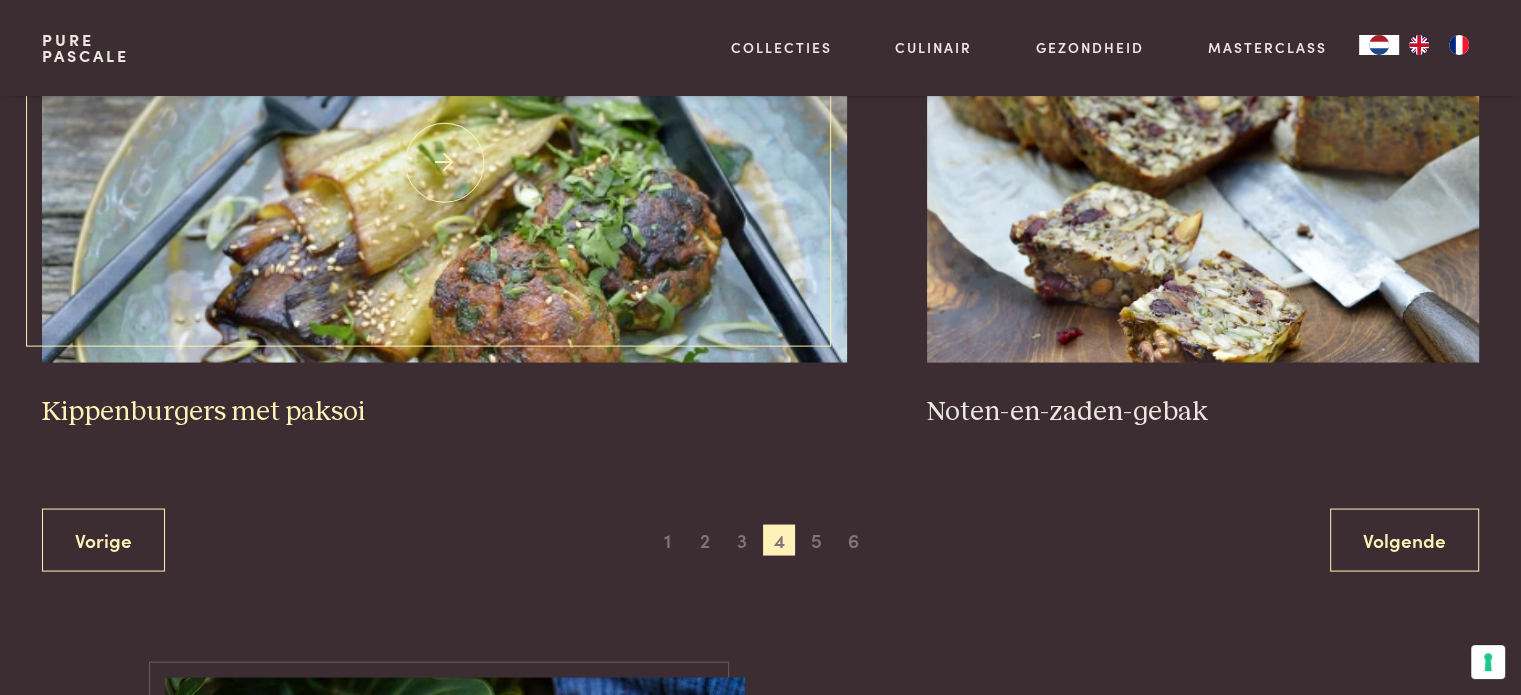 scroll, scrollTop: 3959, scrollLeft: 0, axis: vertical 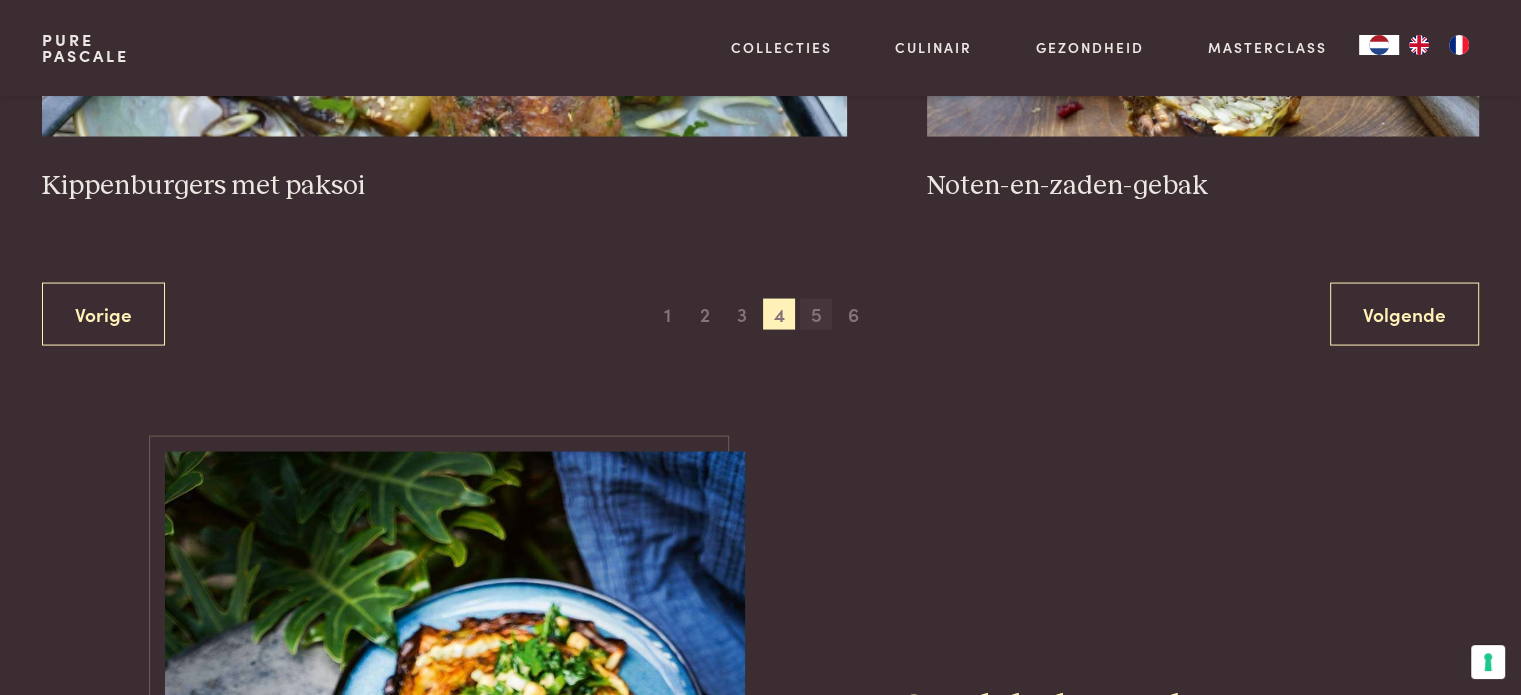 click on "5" at bounding box center (816, 315) 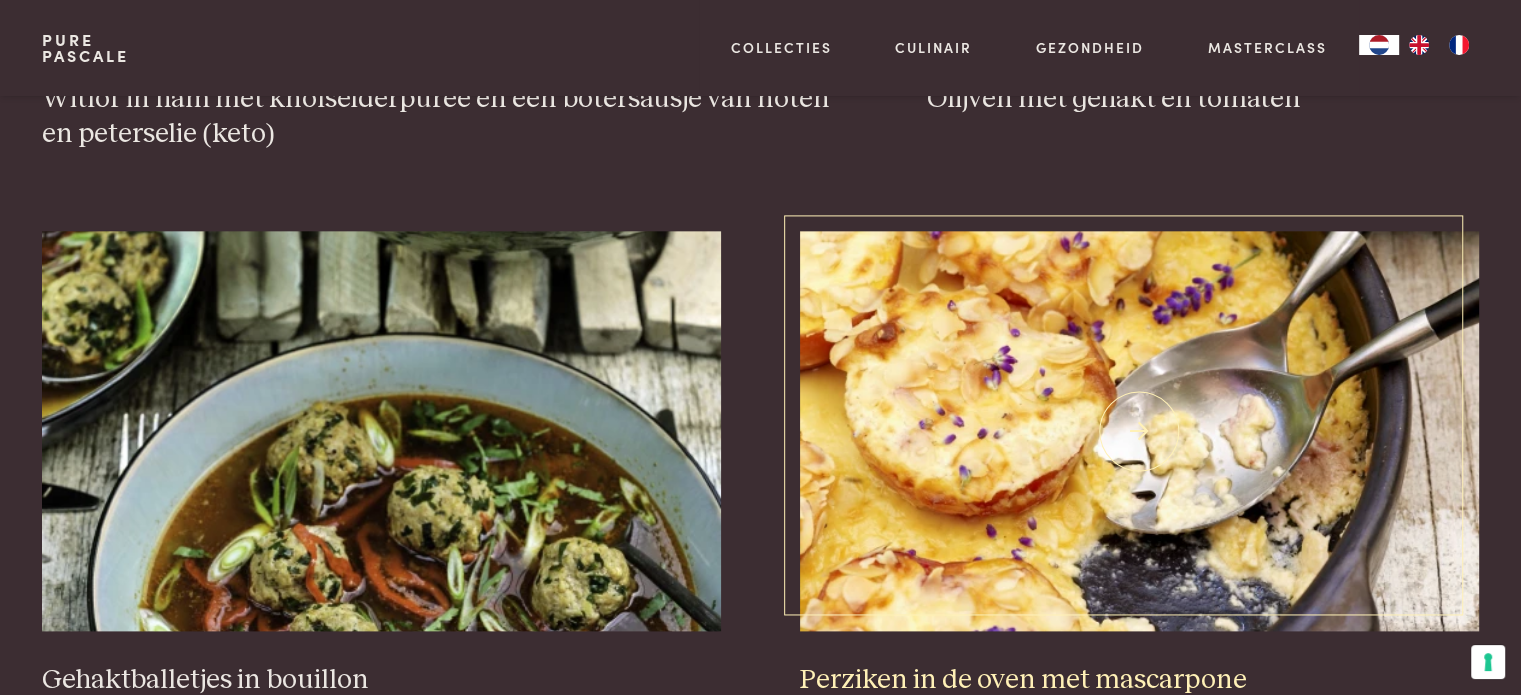 scroll, scrollTop: 2459, scrollLeft: 0, axis: vertical 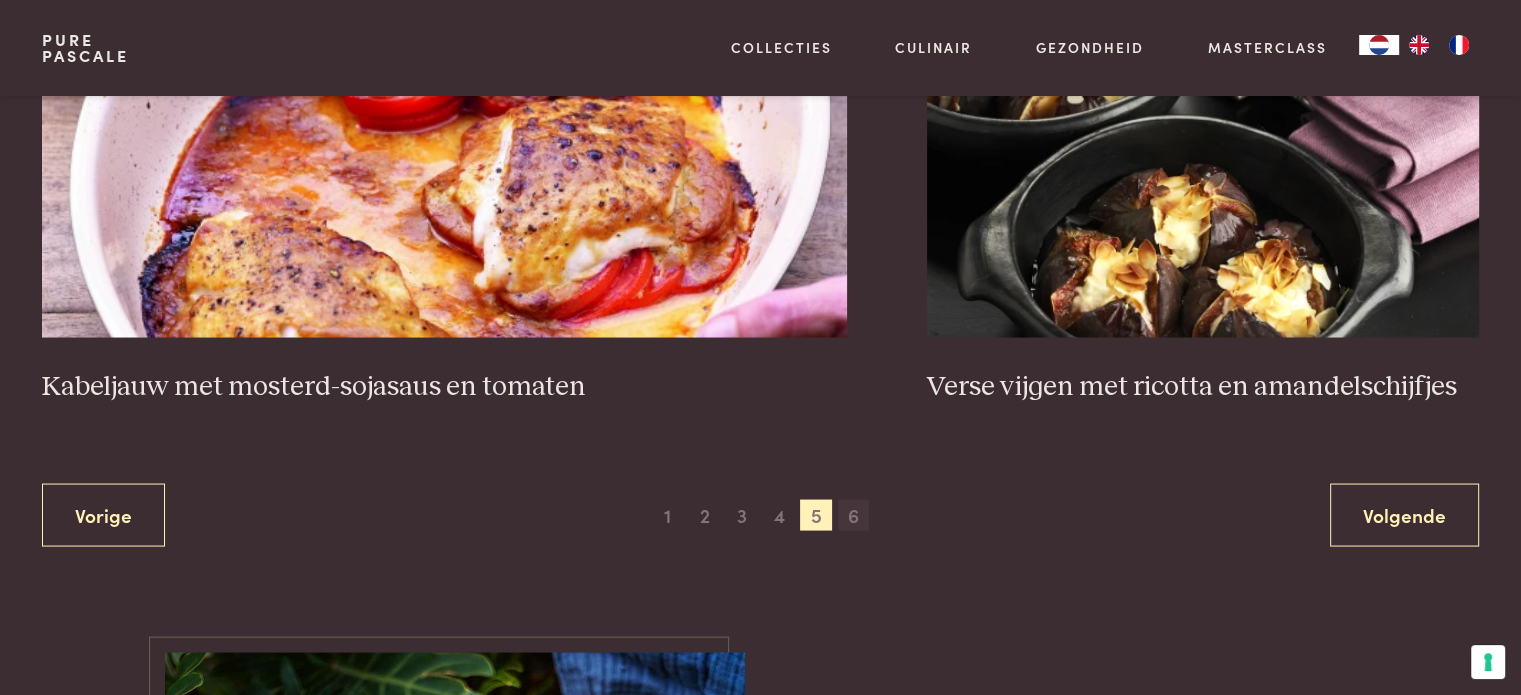 click on "6" at bounding box center (854, 515) 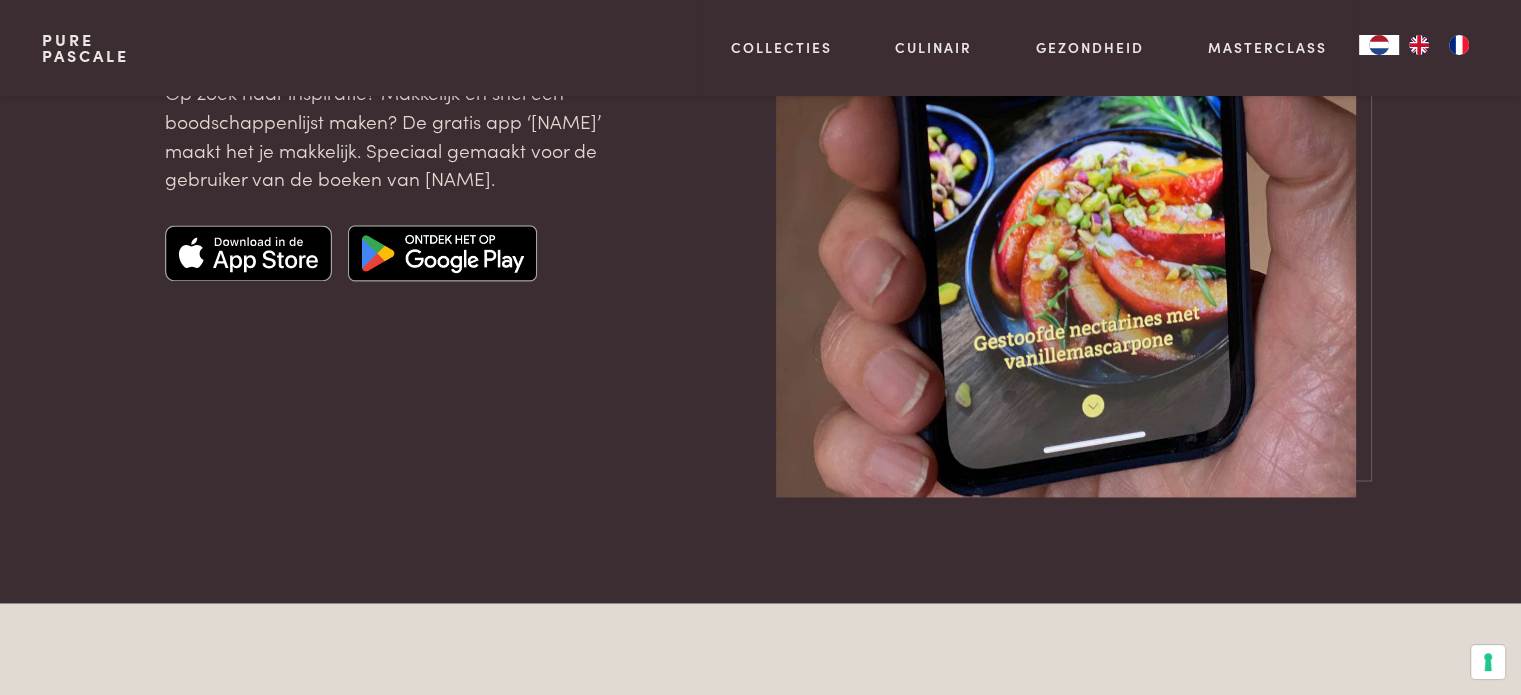 scroll, scrollTop: 3059, scrollLeft: 0, axis: vertical 